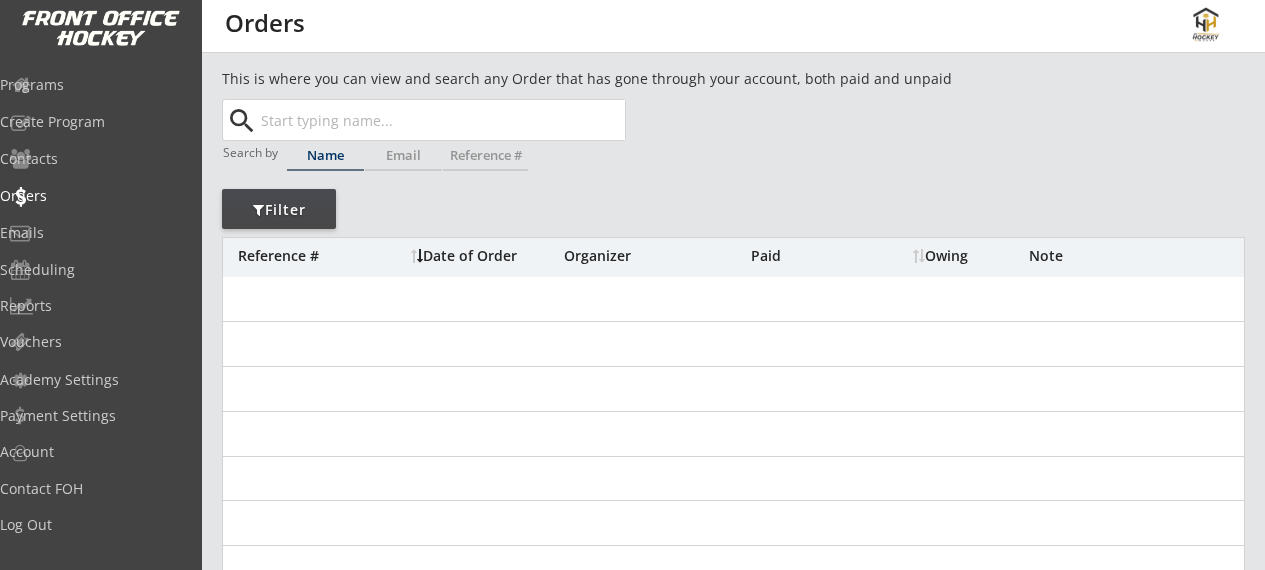 scroll, scrollTop: 0, scrollLeft: 0, axis: both 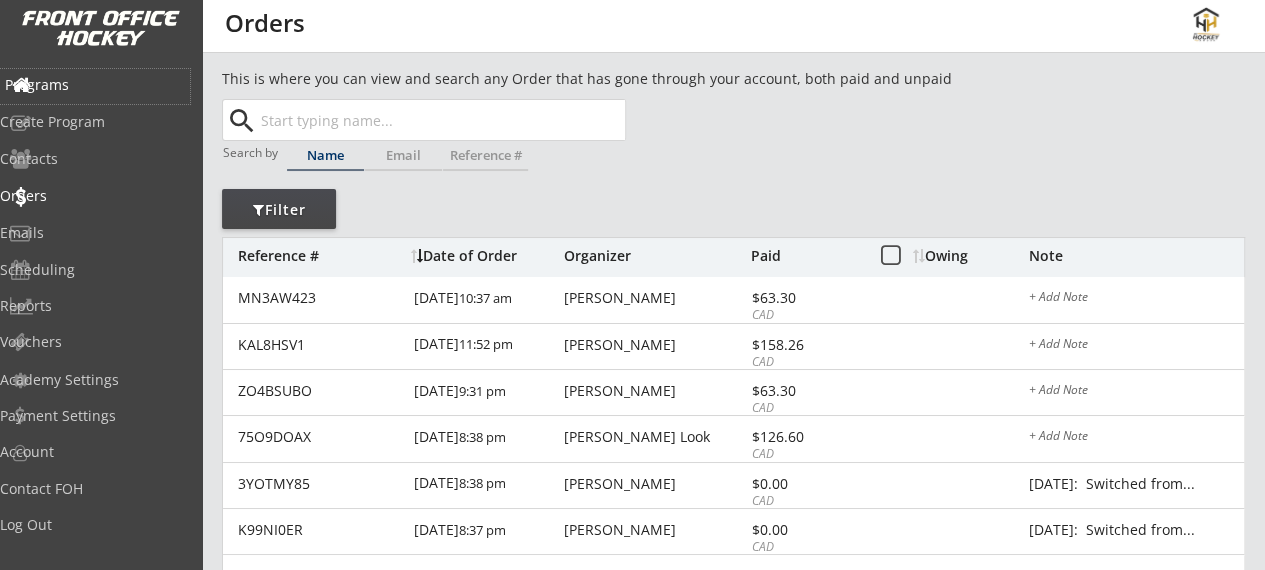 click on "Programs" at bounding box center [95, 85] 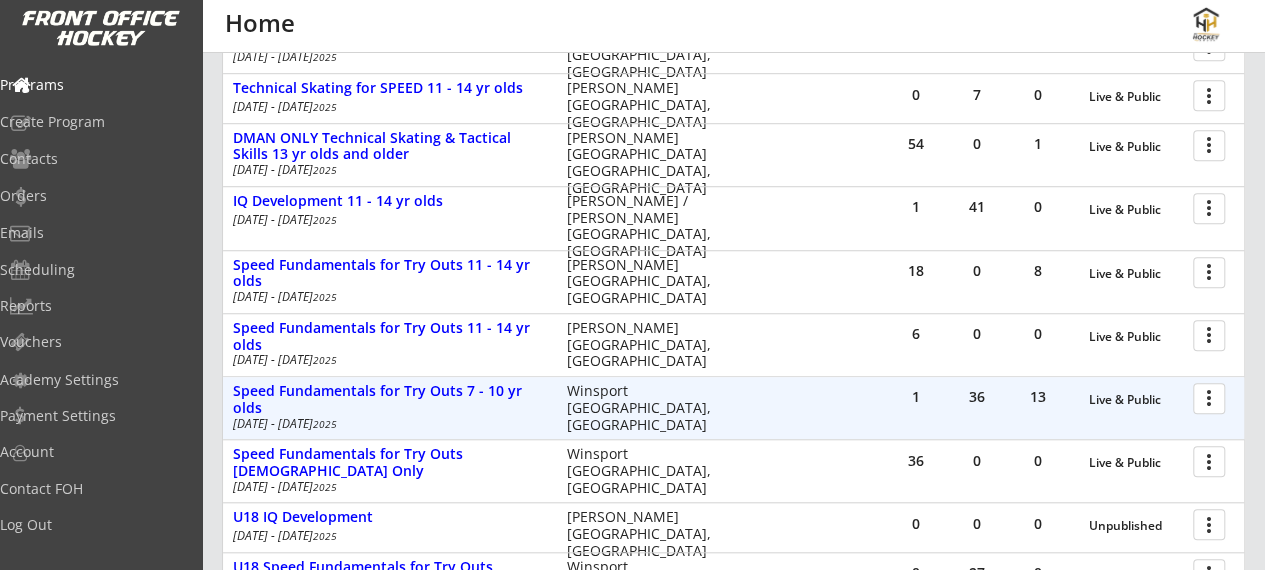 scroll, scrollTop: 664, scrollLeft: 0, axis: vertical 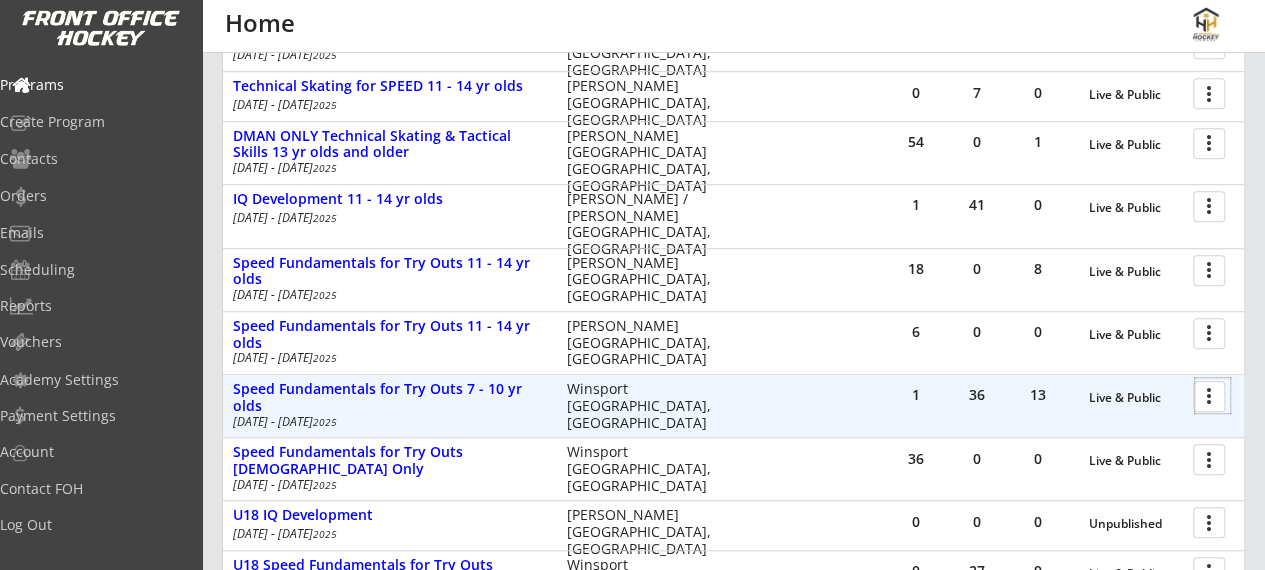 click at bounding box center (1212, 395) 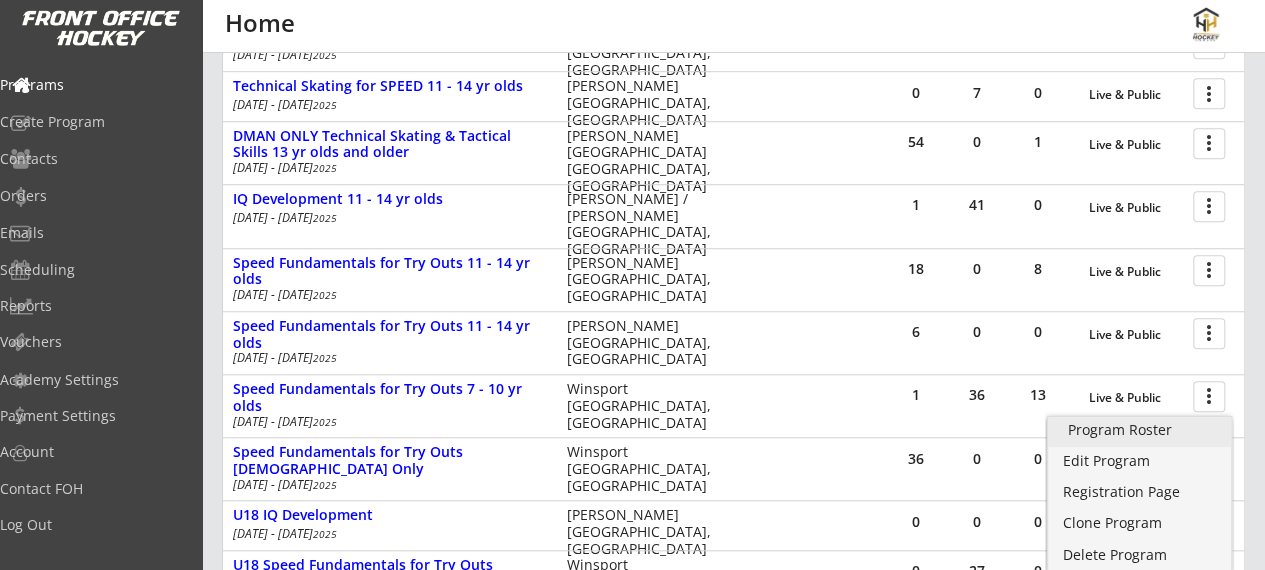 click on "Program Roster" at bounding box center [1140, 432] 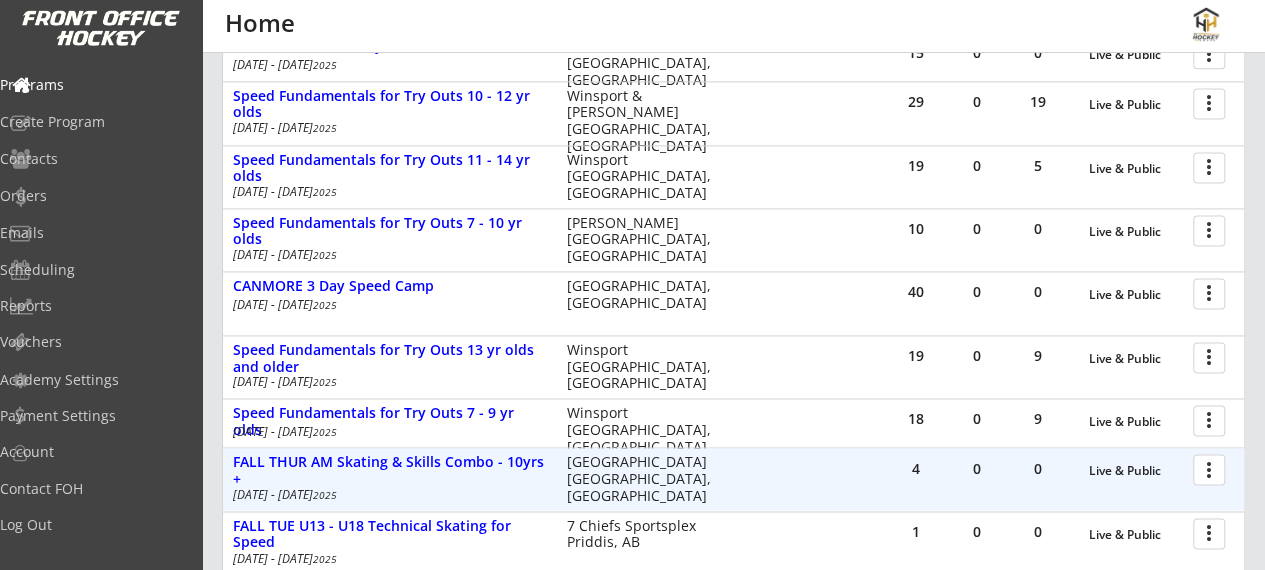scroll, scrollTop: 1354, scrollLeft: 0, axis: vertical 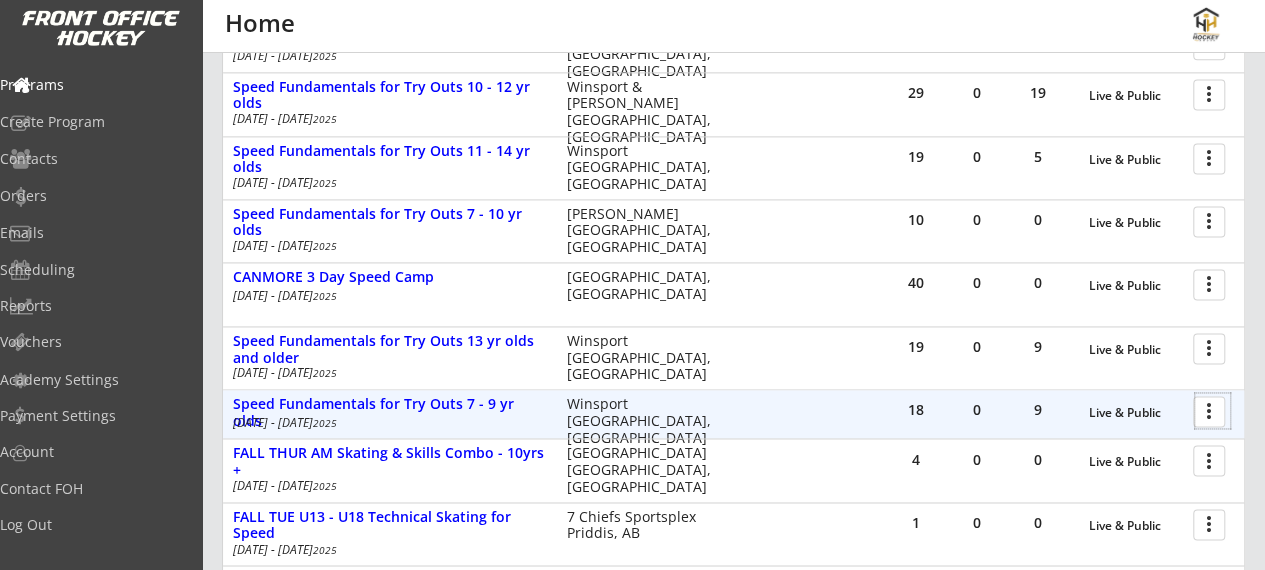 click at bounding box center [1212, 410] 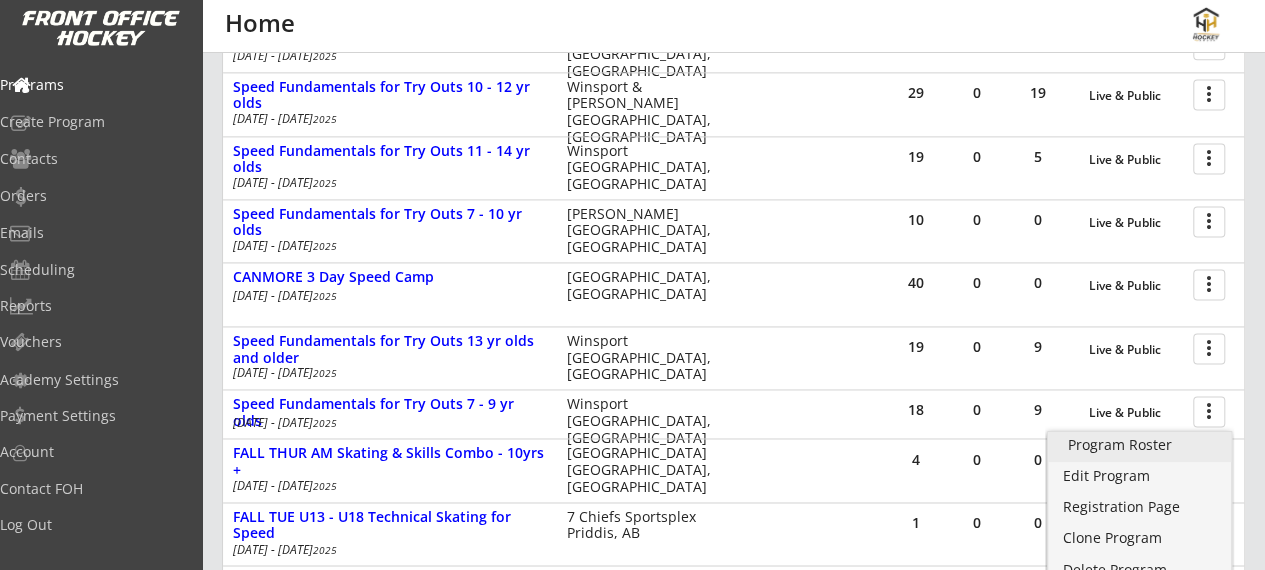 click on "Program Roster" at bounding box center (1140, 445) 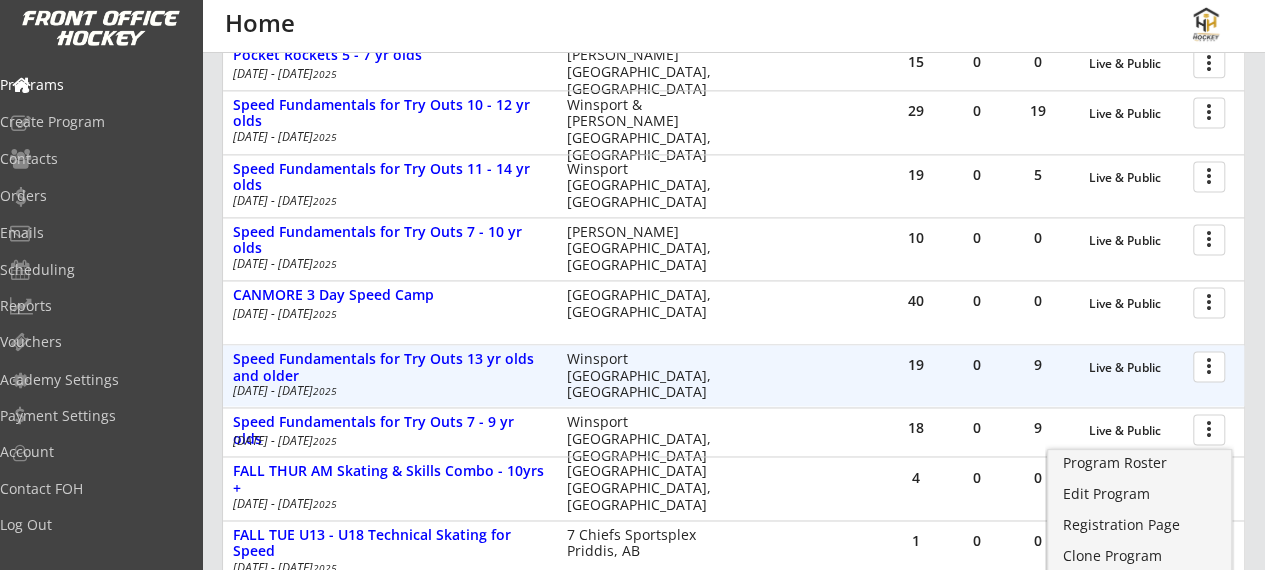 scroll, scrollTop: 1331, scrollLeft: 0, axis: vertical 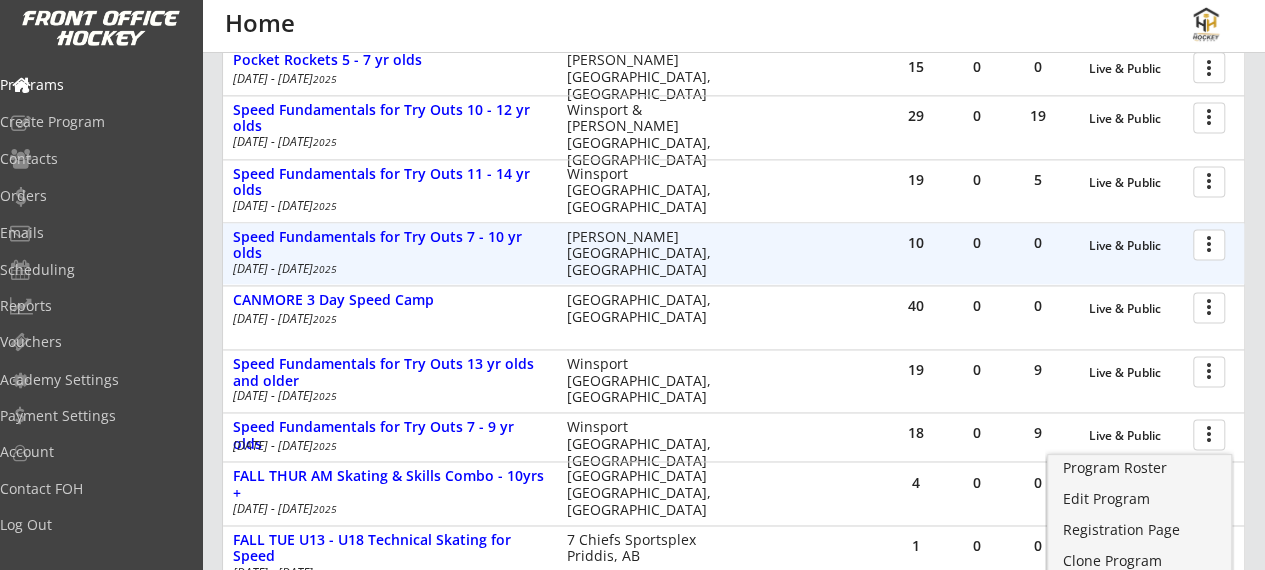 click at bounding box center [1212, 243] 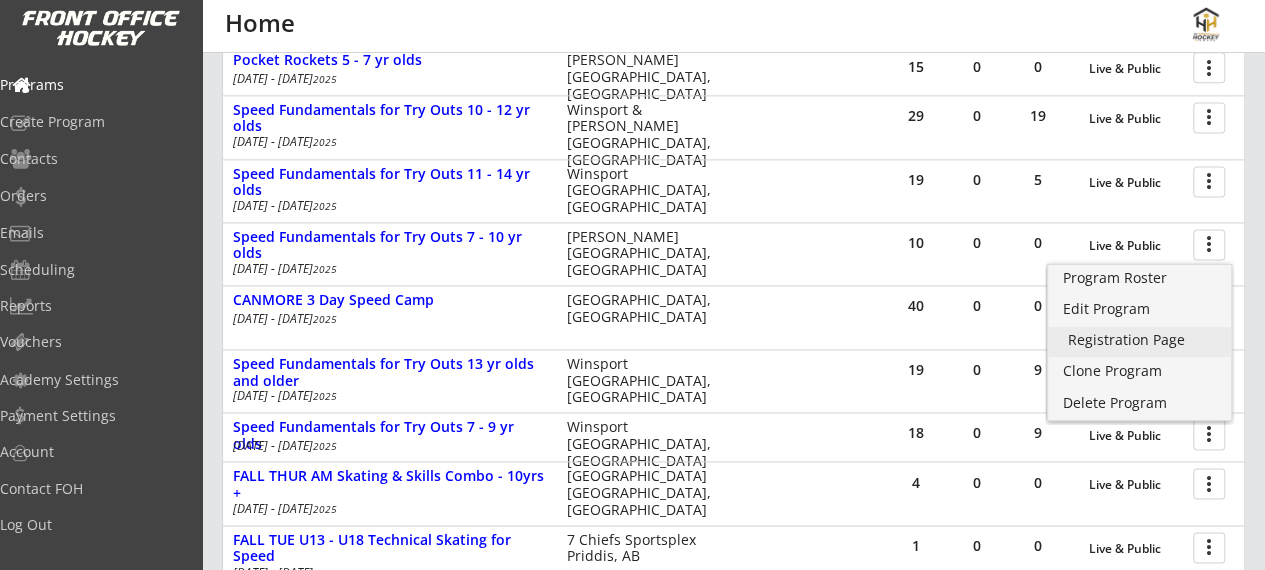 click on "Registration Page" at bounding box center (1140, 340) 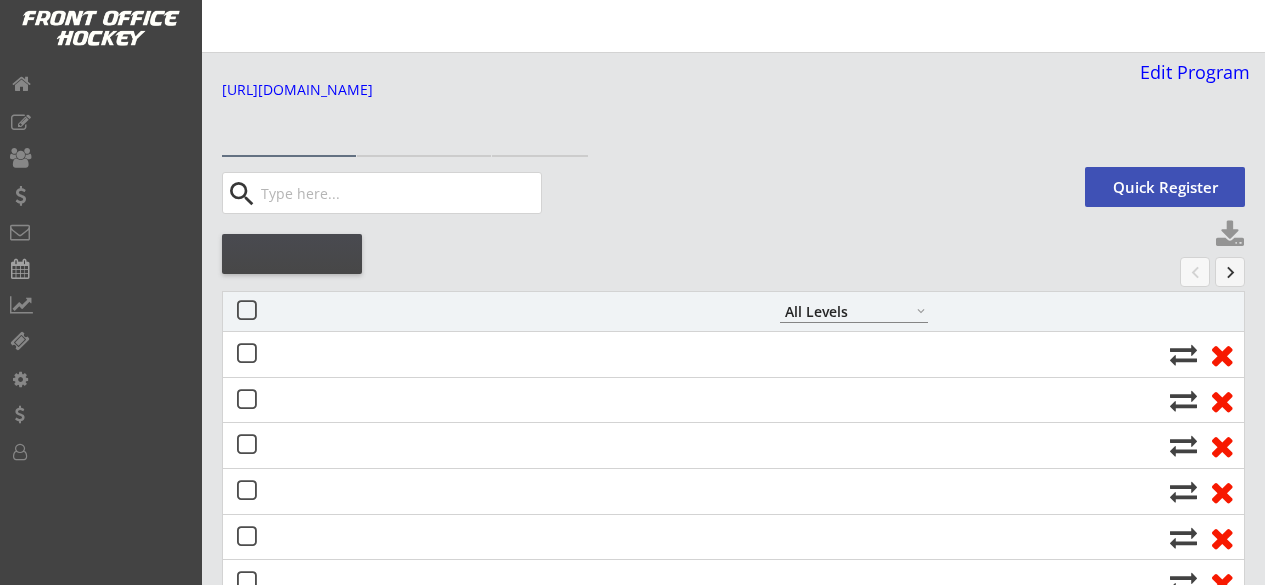select on ""All Levels"" 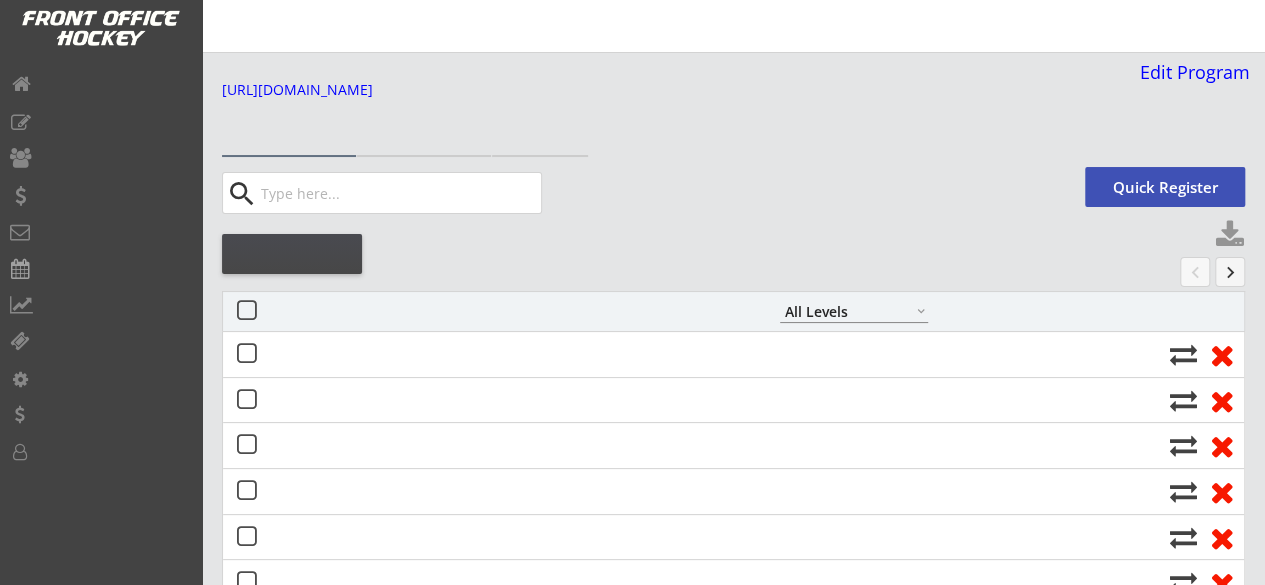 scroll, scrollTop: 0, scrollLeft: 0, axis: both 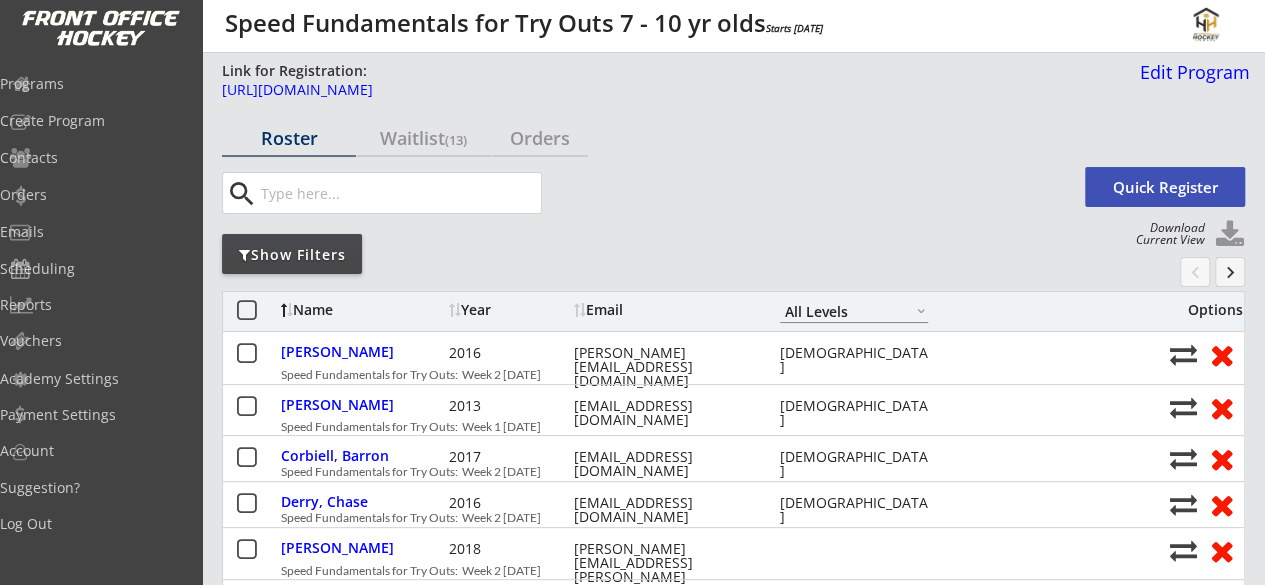 select on ""All Levels"" 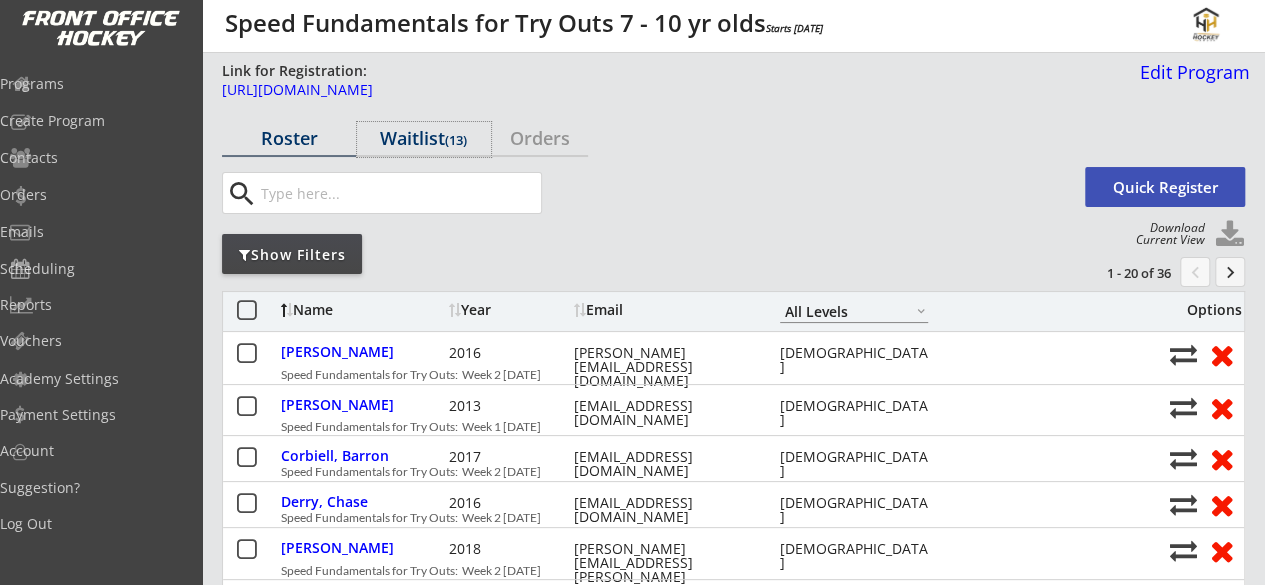 click on "Waitlist   (13)" at bounding box center (424, 138) 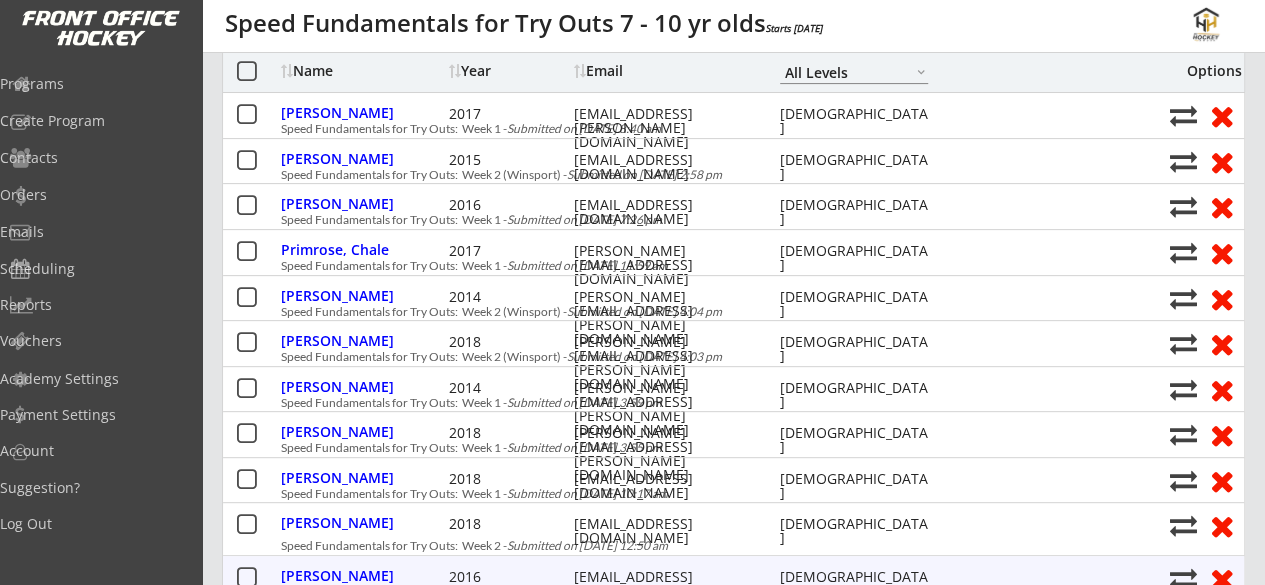 scroll, scrollTop: 225, scrollLeft: 0, axis: vertical 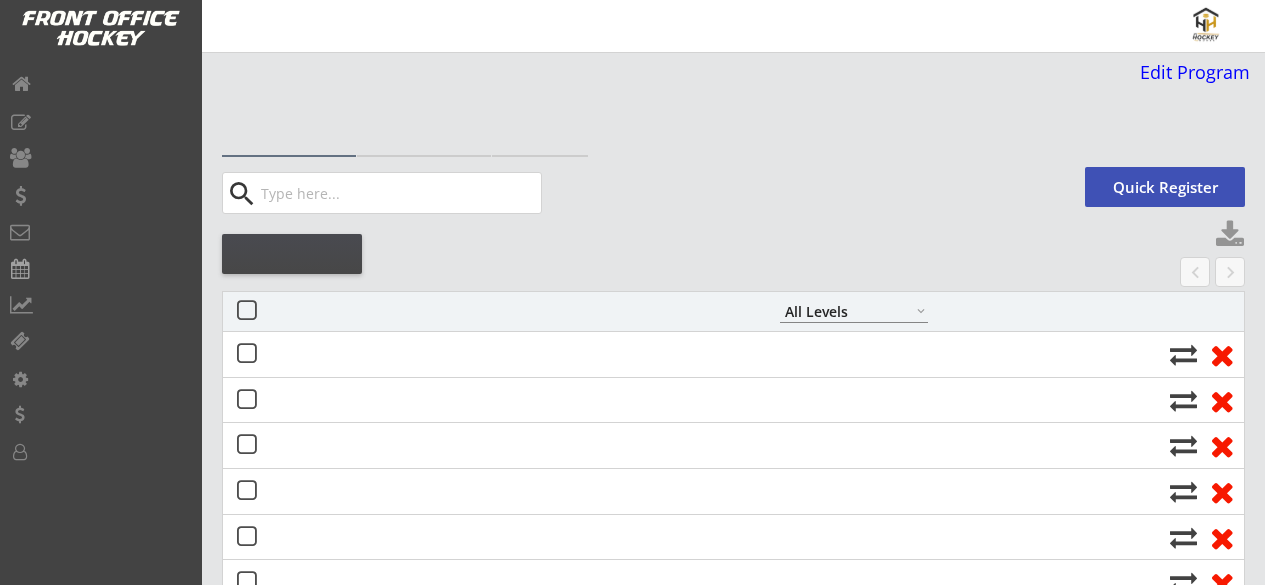 select on ""All Levels"" 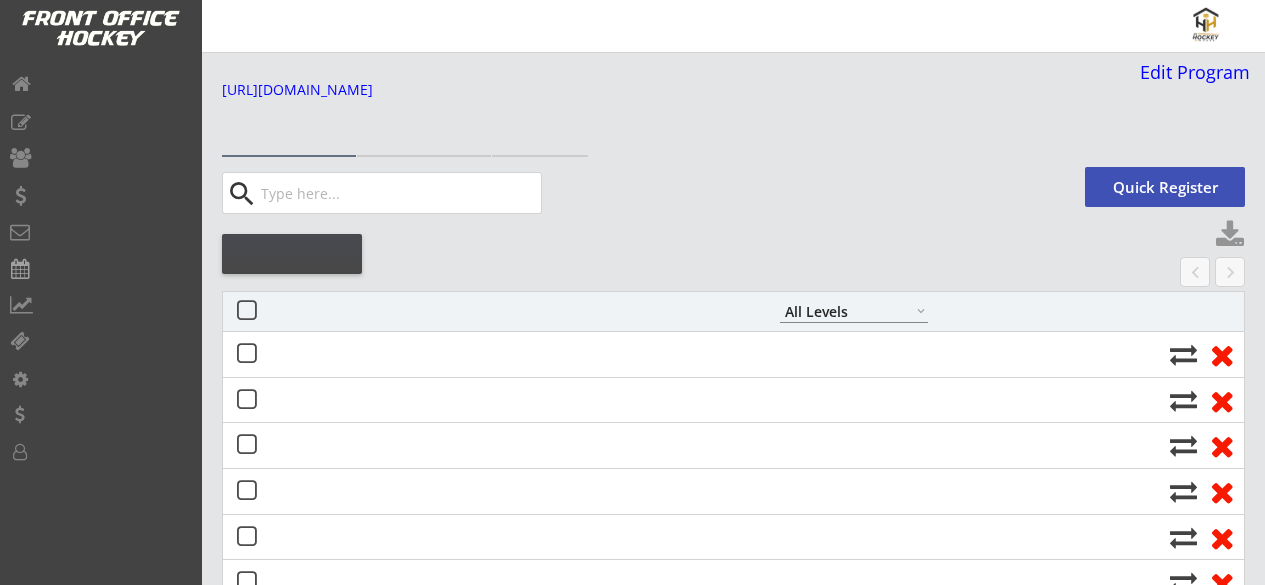select on ""All Levels"" 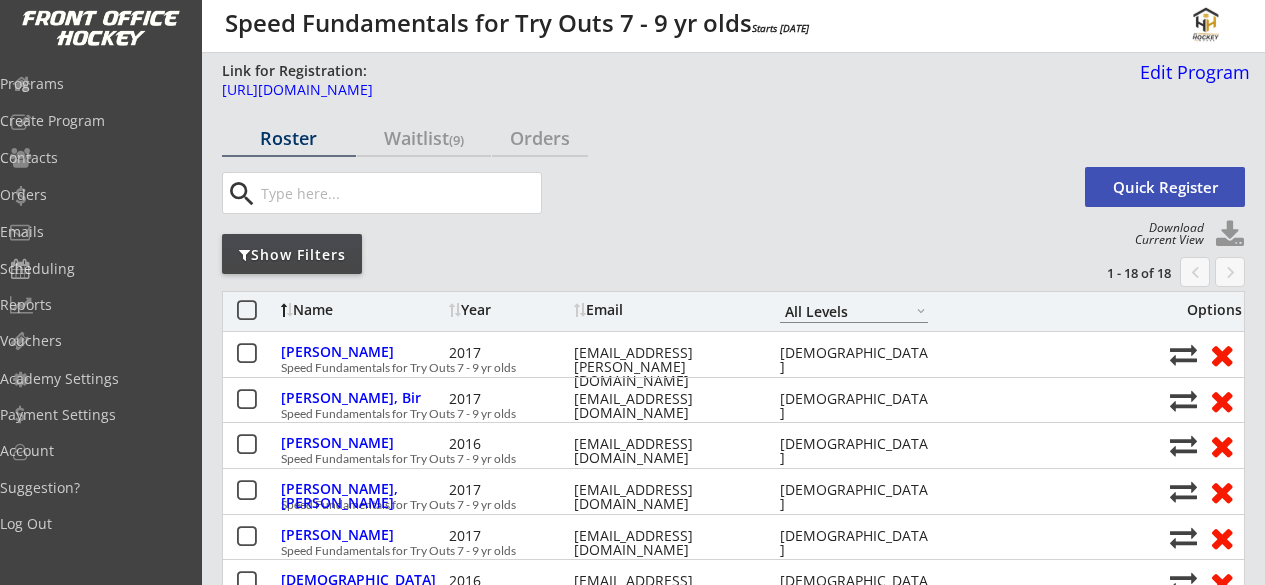 scroll, scrollTop: 0, scrollLeft: 0, axis: both 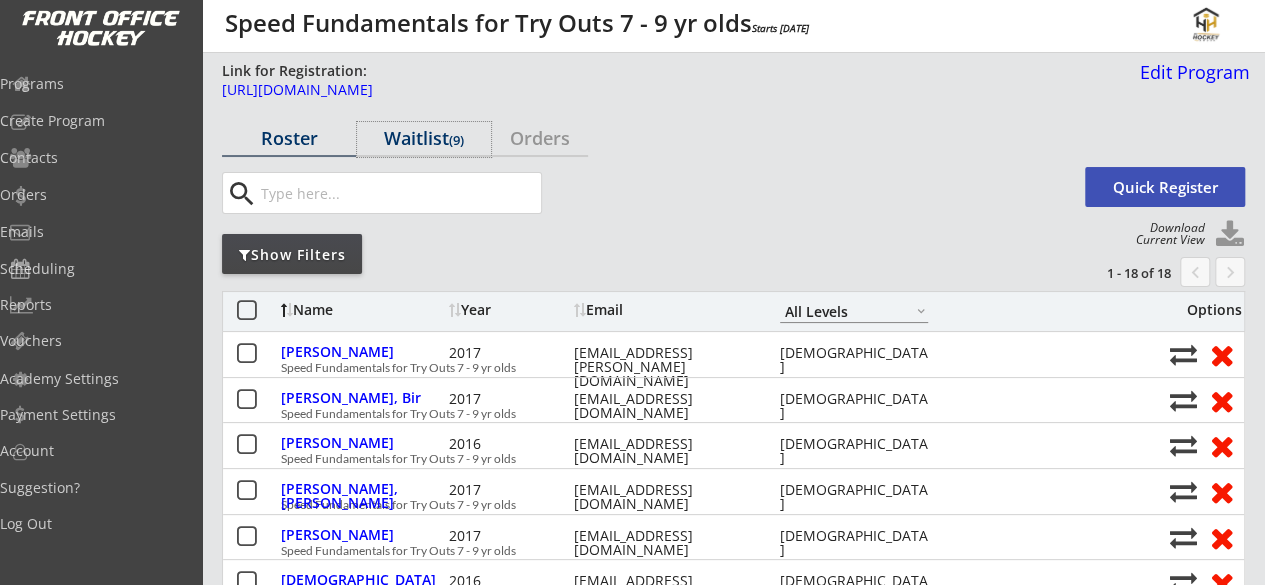 click on "(9)" at bounding box center [456, 140] 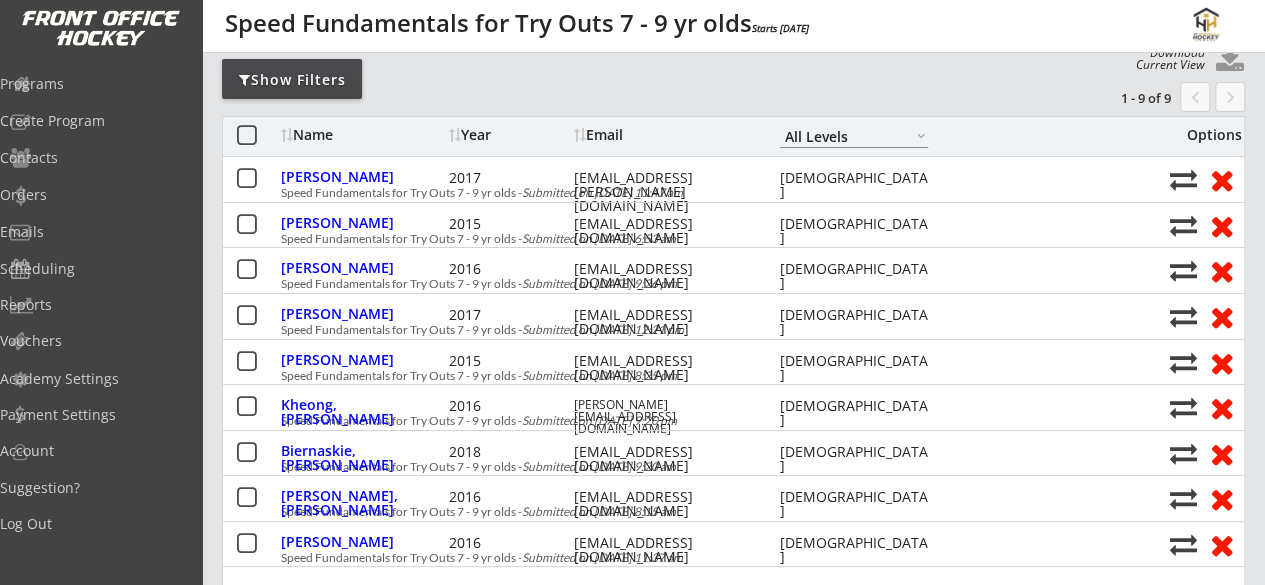 scroll, scrollTop: 182, scrollLeft: 0, axis: vertical 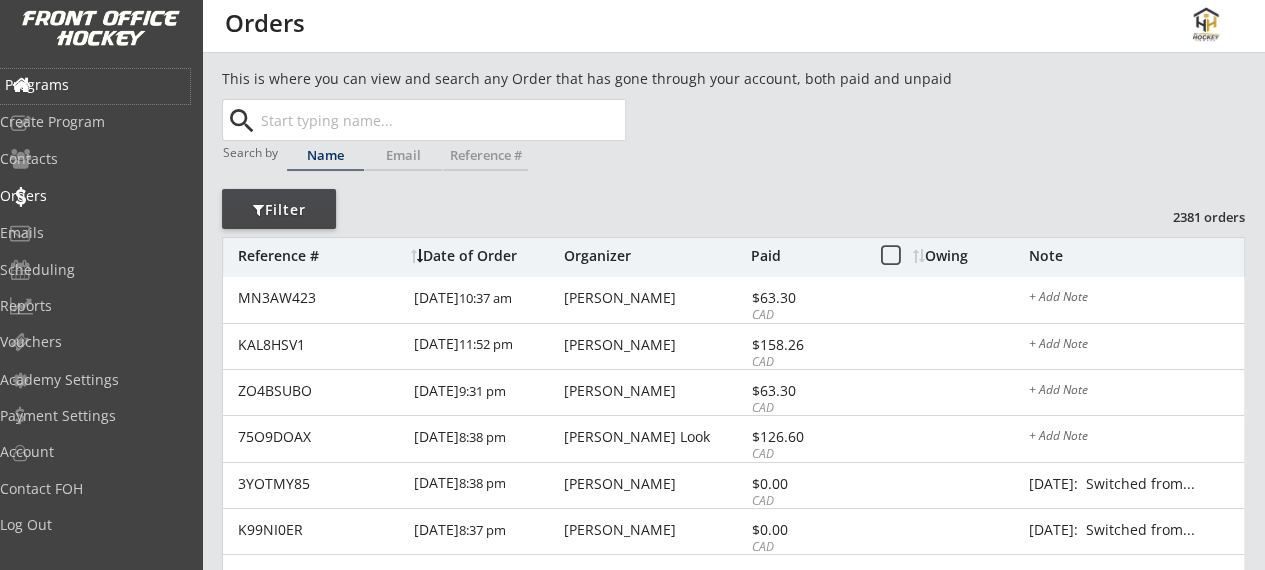 click on "Programs" at bounding box center (95, 85) 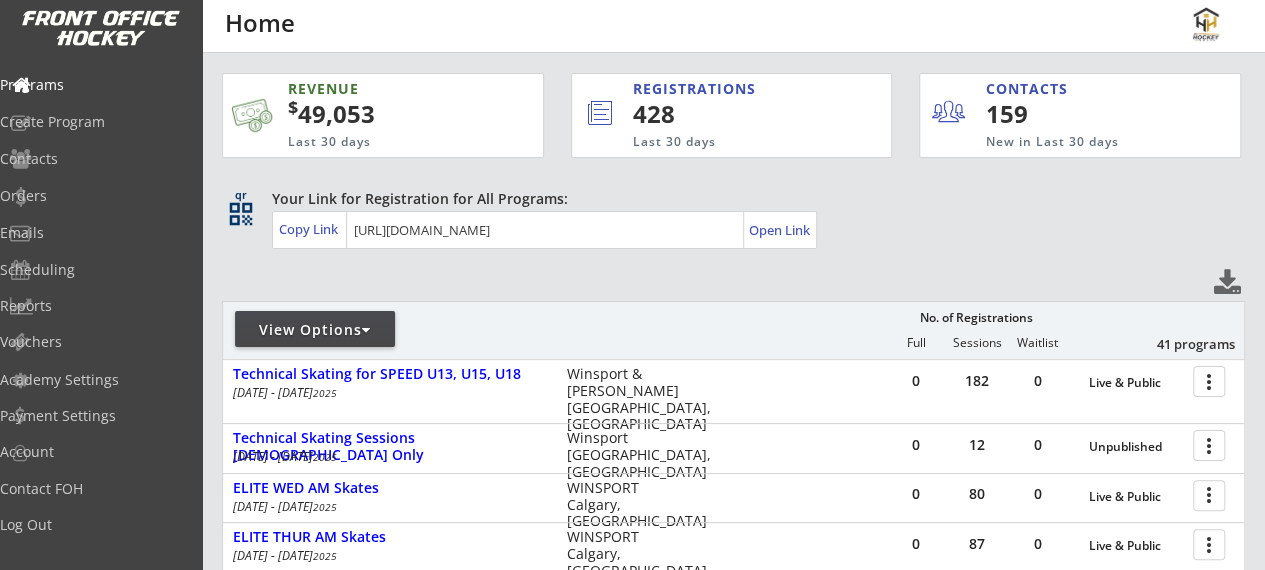 click on "View Options" at bounding box center (315, 330) 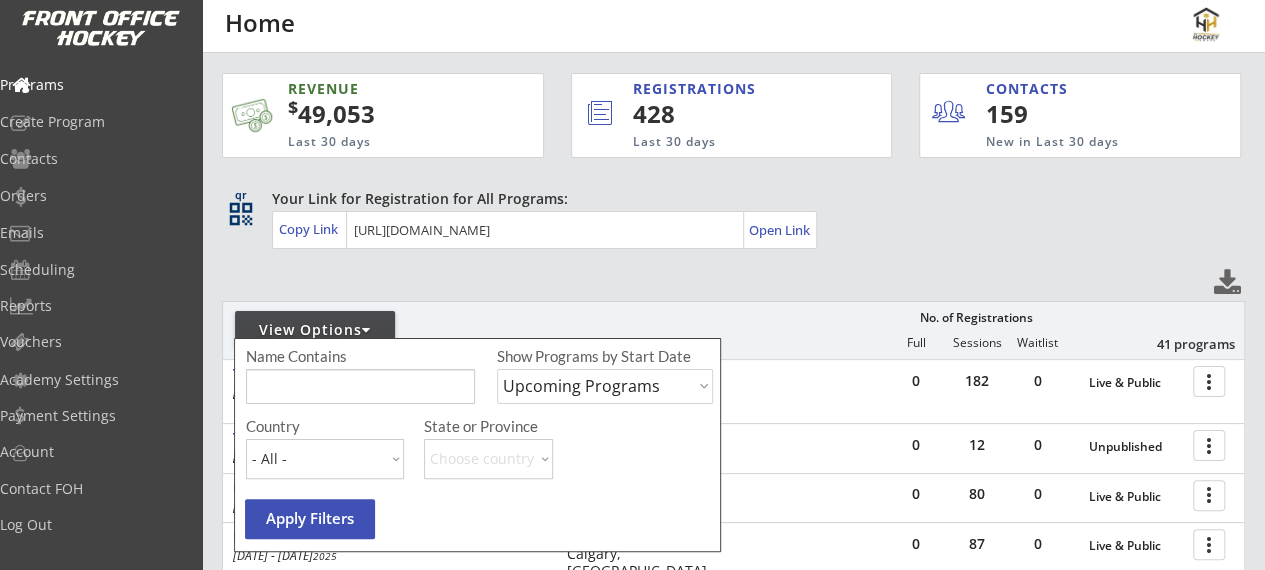 click on "Upcoming Programs Past Programs Specific Date Range" at bounding box center [605, 386] 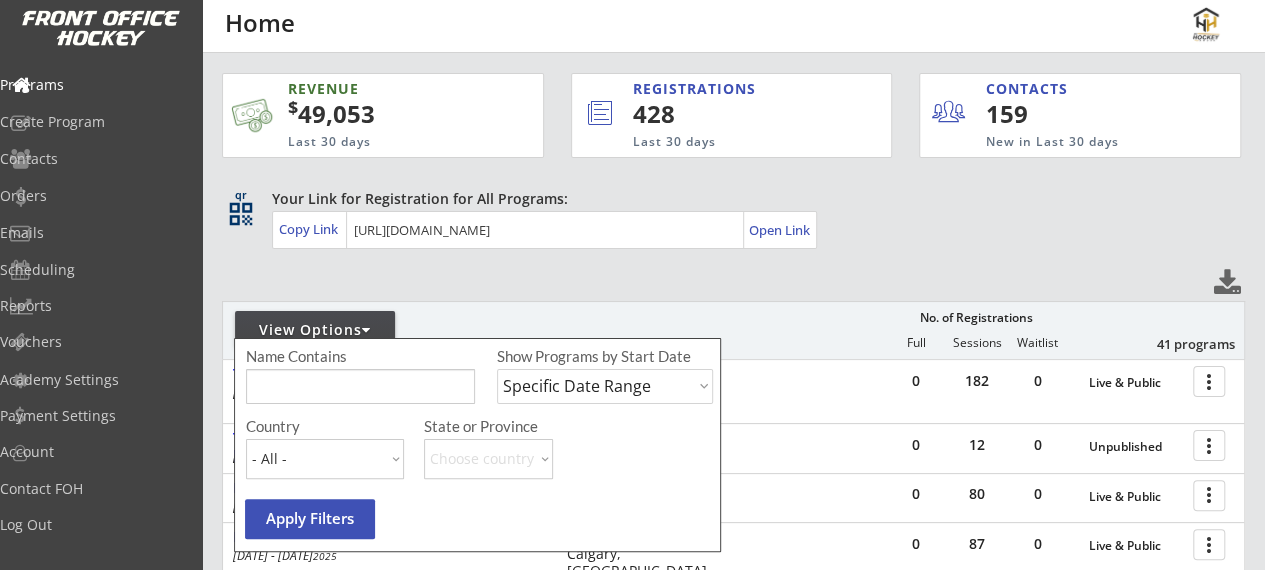 click on "Upcoming Programs Past Programs Specific Date Range" at bounding box center (605, 386) 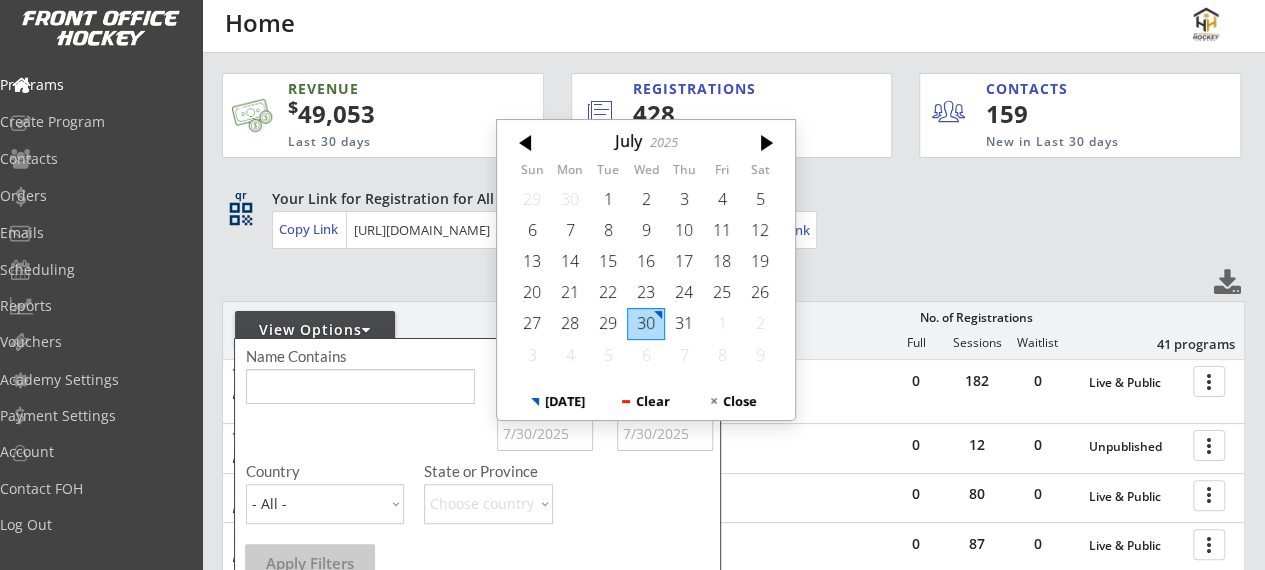 click at bounding box center (545, 433) 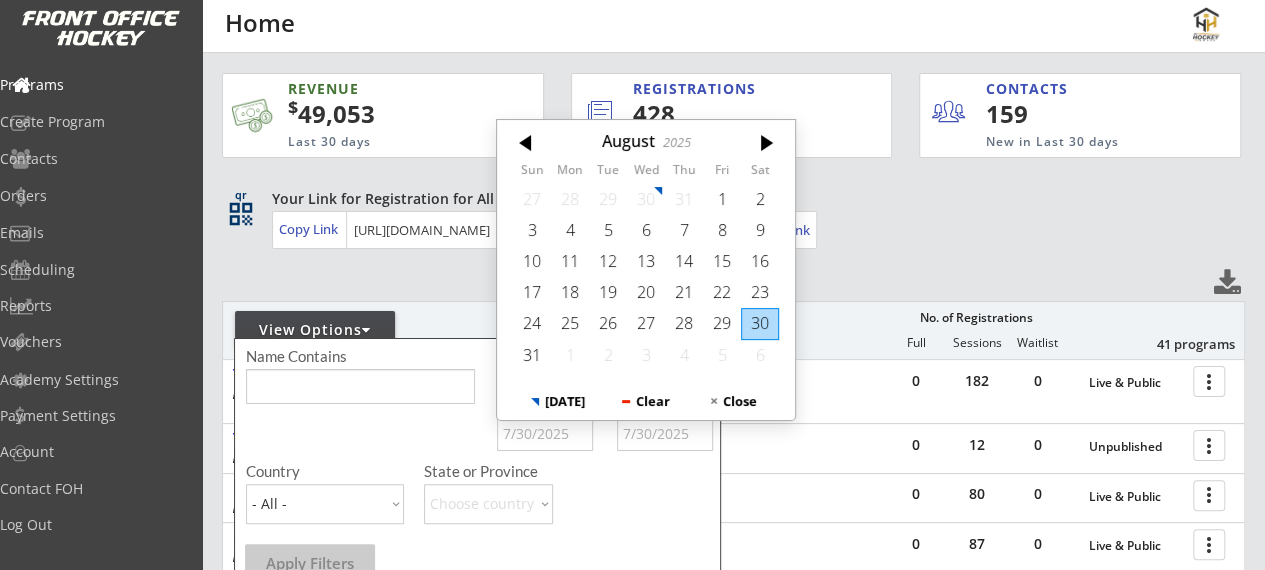click on "11" at bounding box center [570, 261] 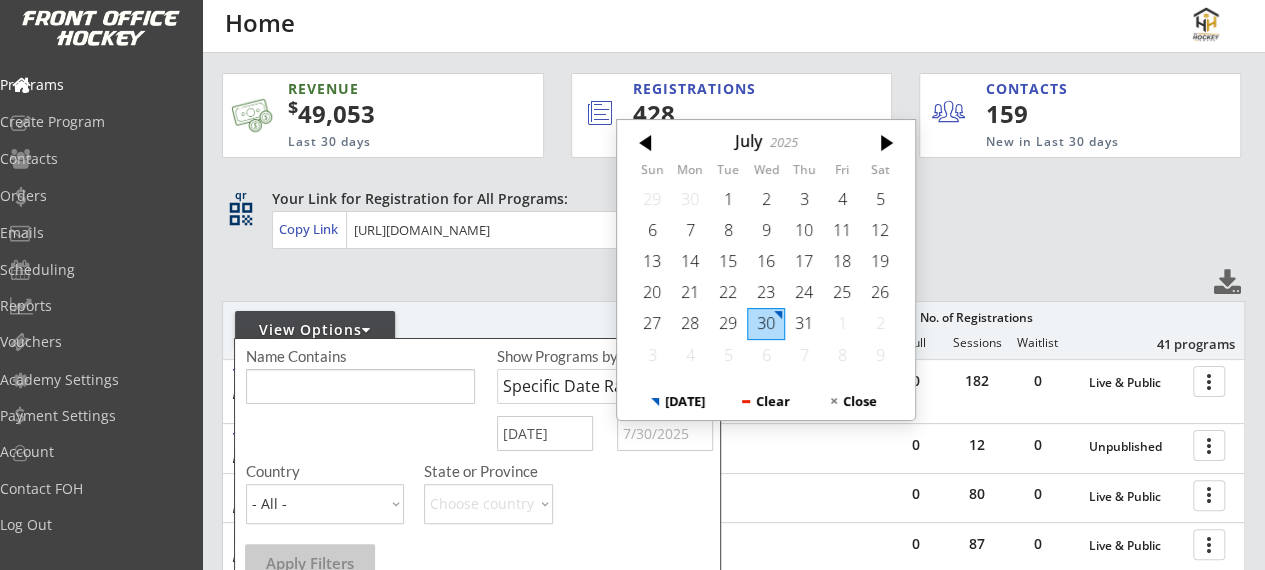 click at bounding box center (665, 433) 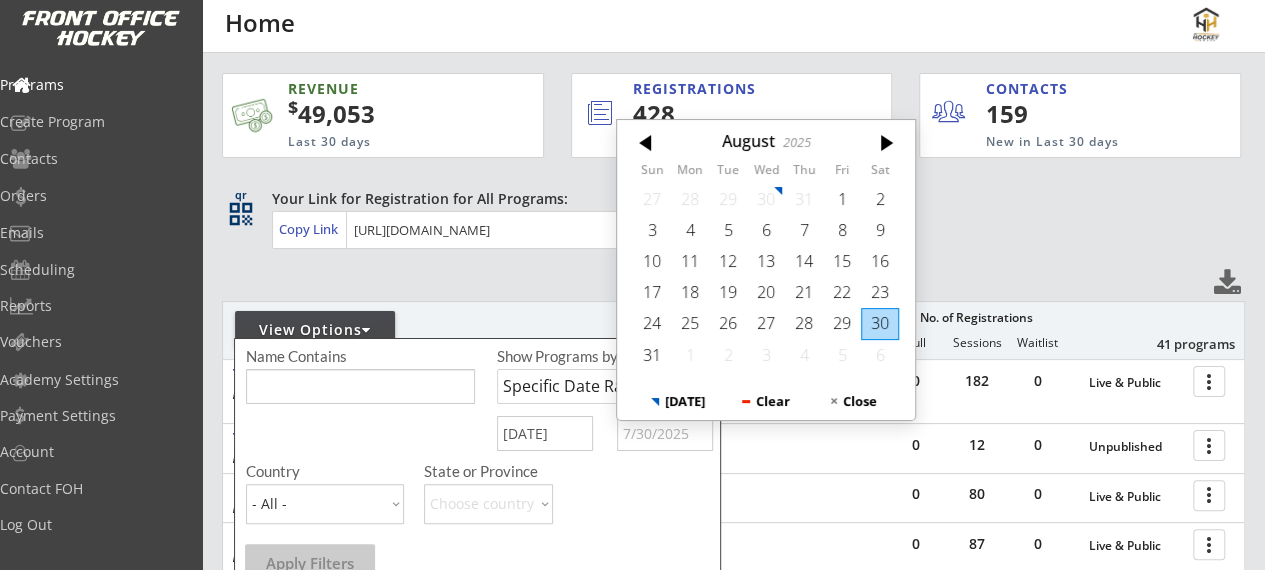 click on "22" at bounding box center [842, 292] 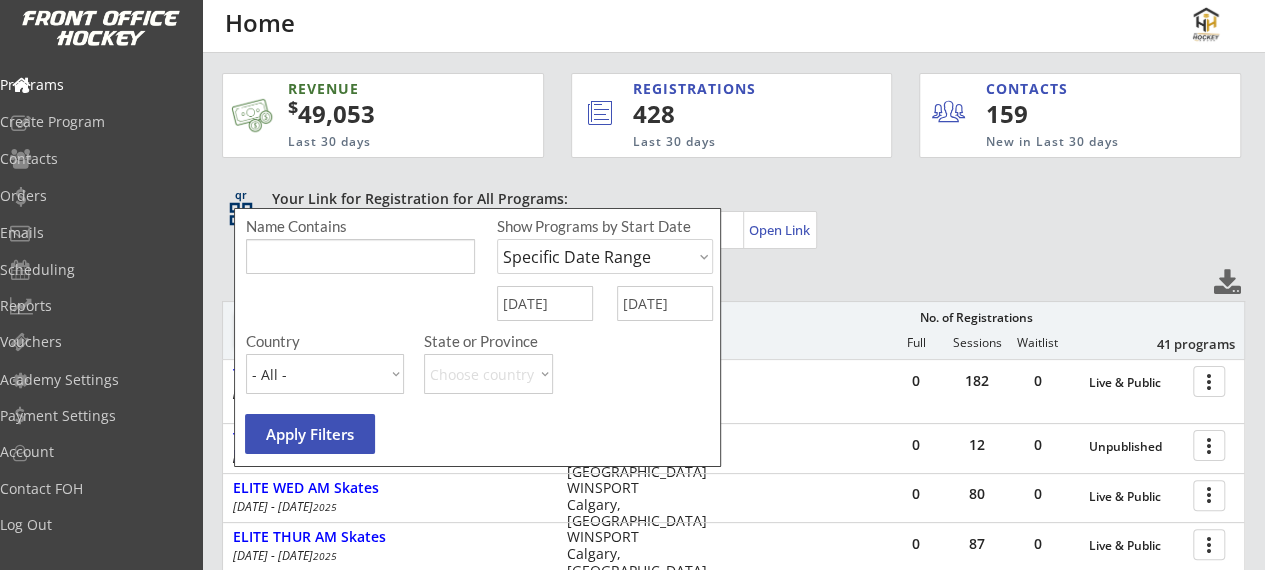 scroll, scrollTop: 147, scrollLeft: 0, axis: vertical 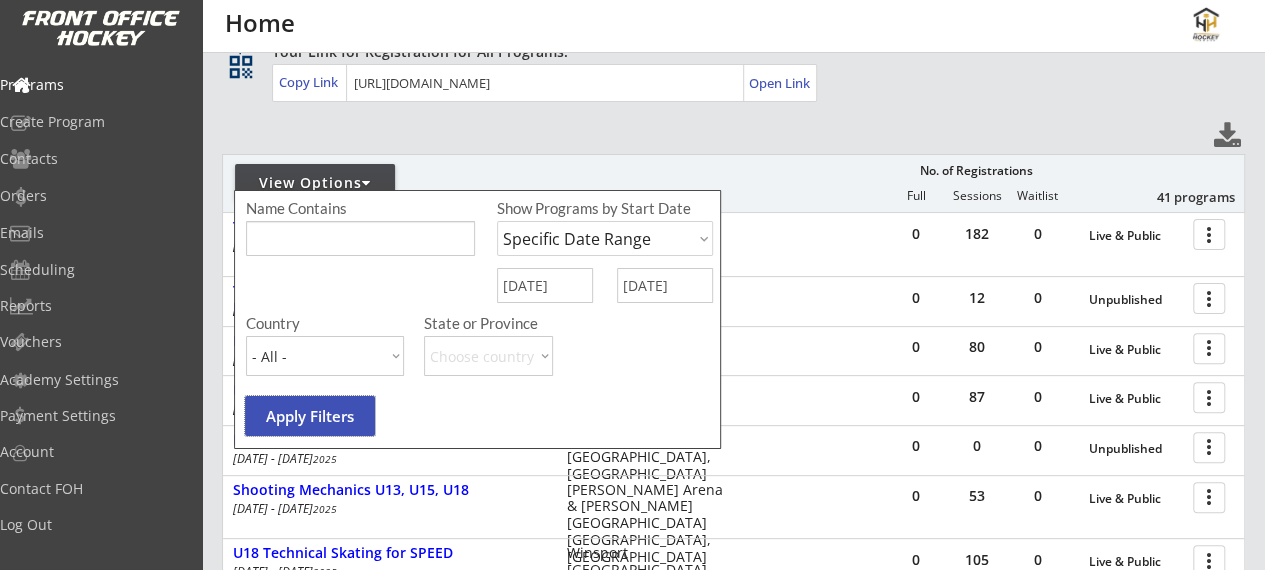 click on "Apply Filters" at bounding box center (310, 416) 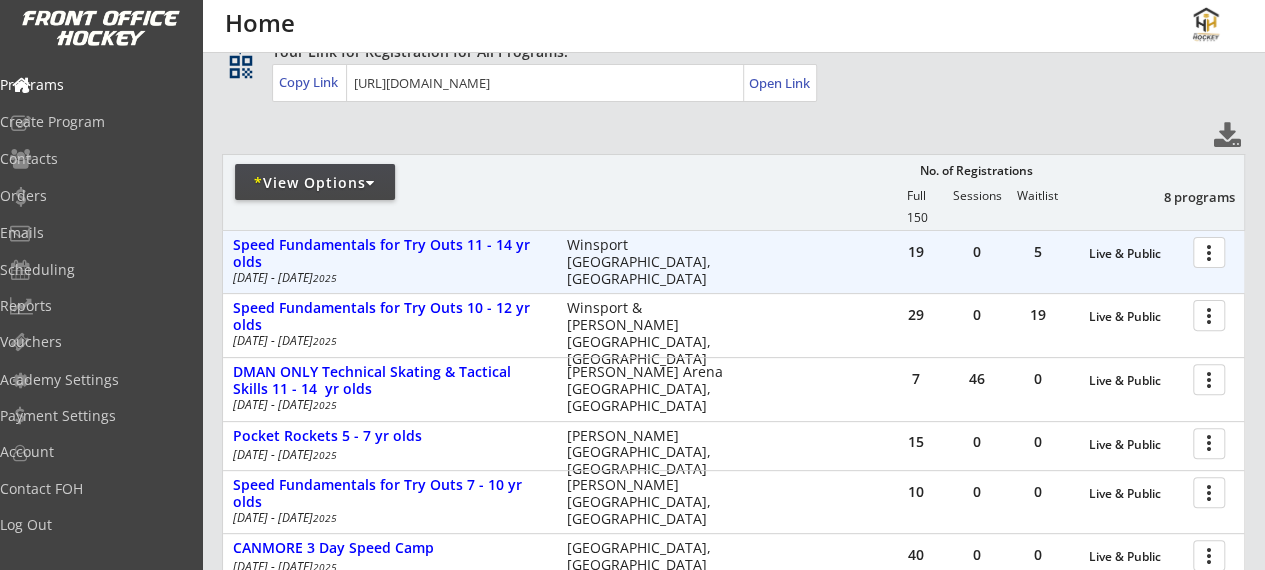 click at bounding box center (1212, 251) 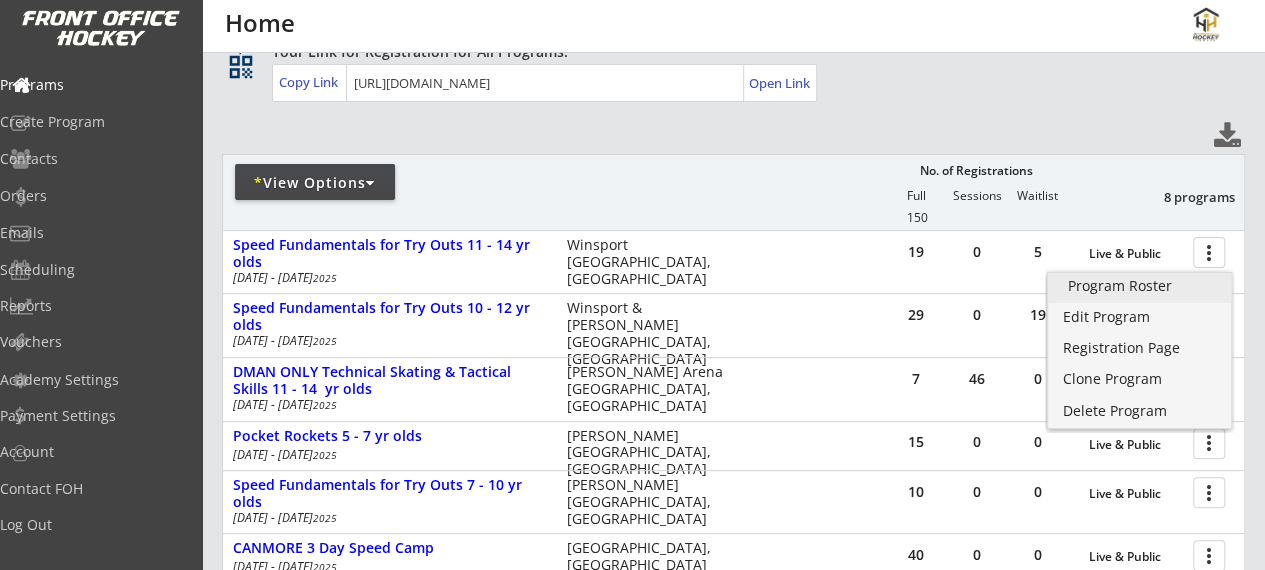 click on "Program Roster" at bounding box center (1140, 286) 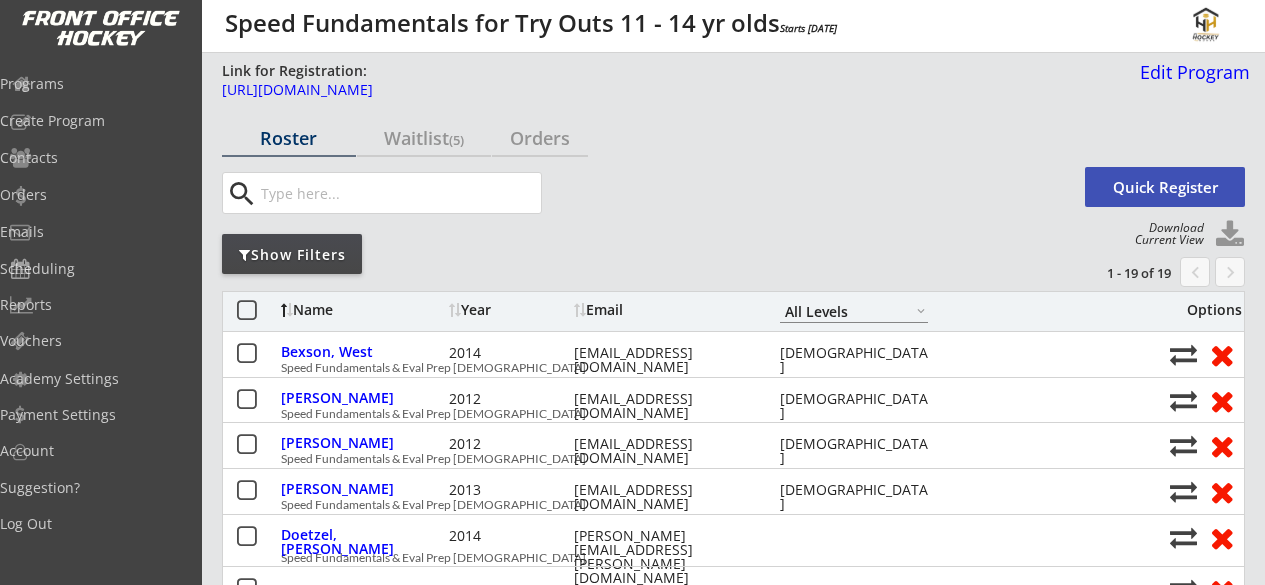 select on ""All Levels"" 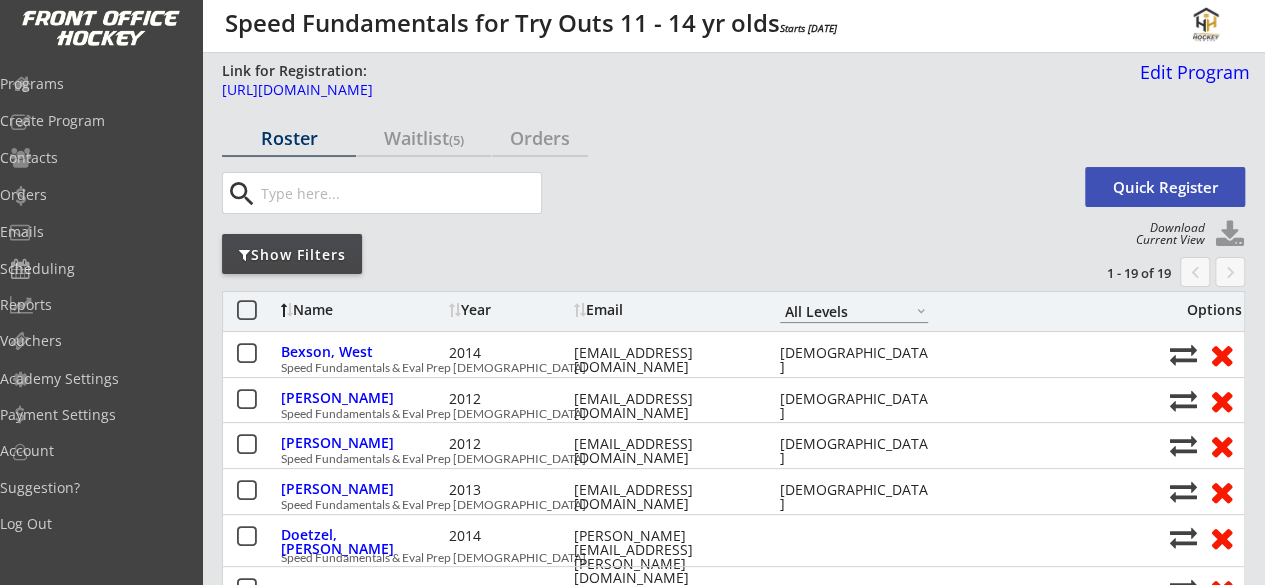 scroll, scrollTop: 0, scrollLeft: 0, axis: both 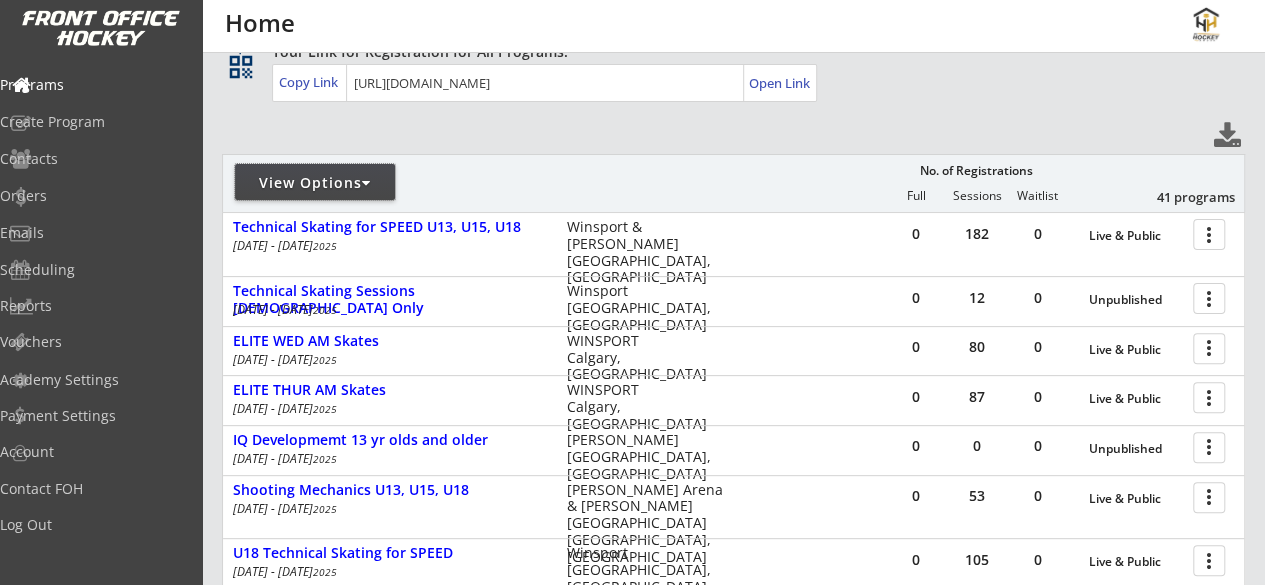 click on "View Options" at bounding box center (315, 183) 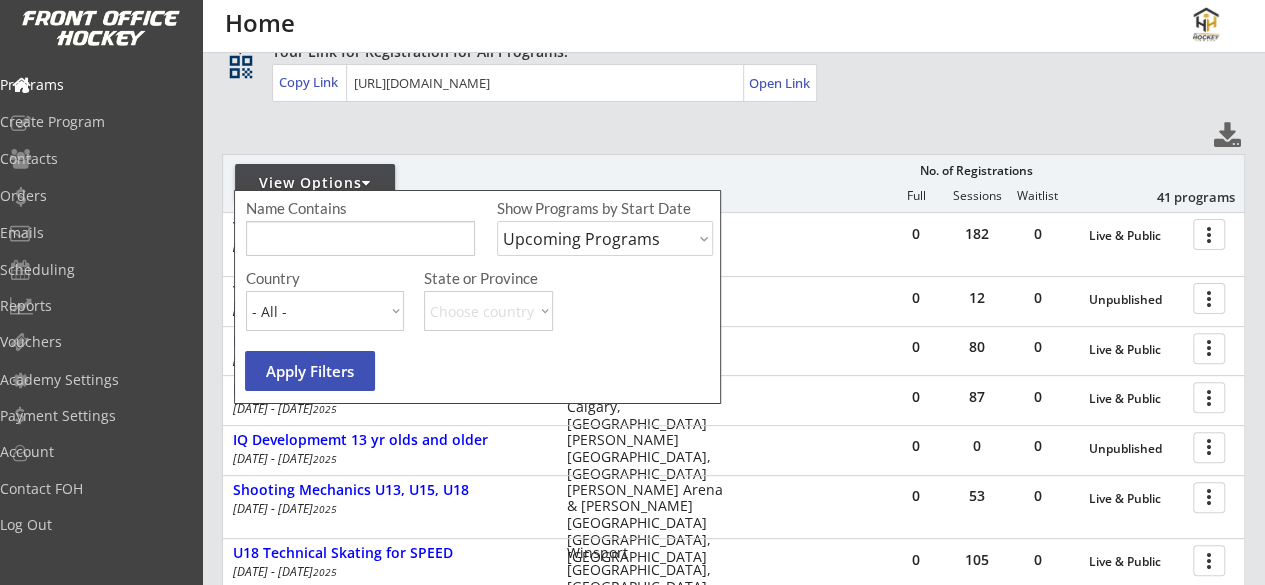 click on "Upcoming Programs Past Programs Specific Date Range" at bounding box center (605, 238) 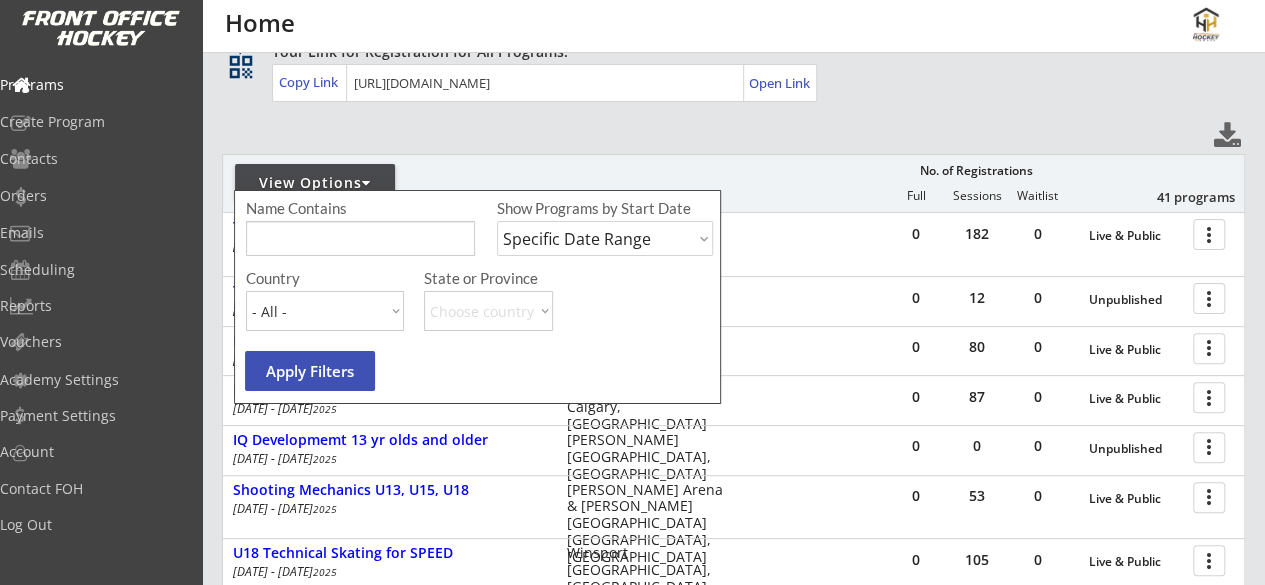 click on "Upcoming Programs Past Programs Specific Date Range" at bounding box center [605, 238] 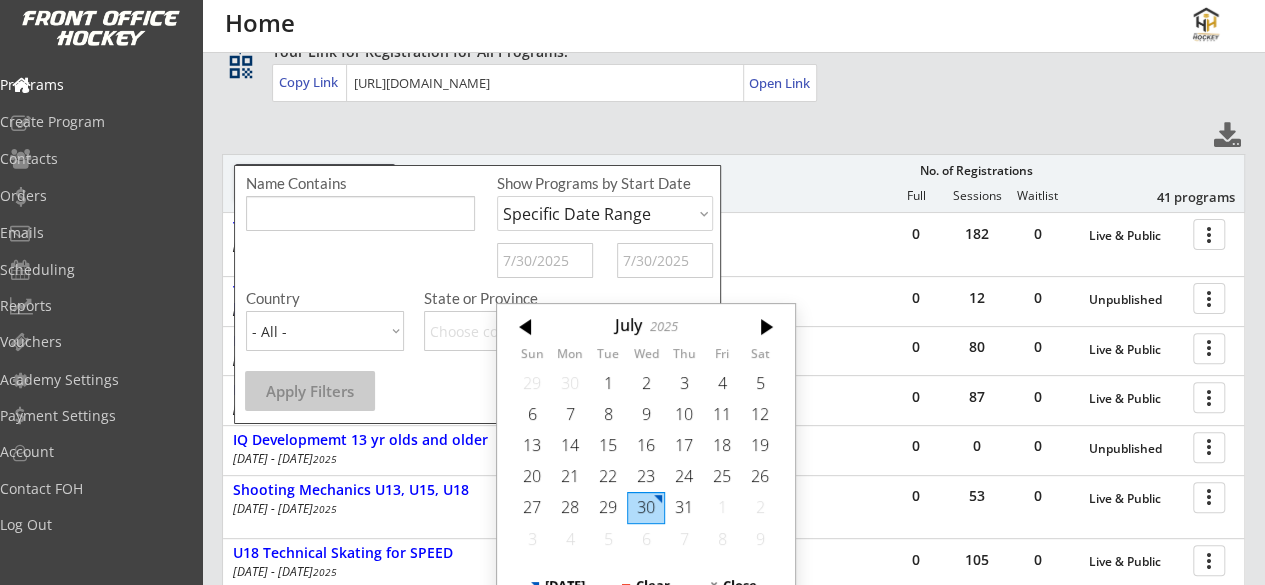 click on "REVENUE $  49,053 Last 30 days REGISTRATIONS 428 Last 30 days CONTACTS 159 New in Last 30 days qr qr_code Your Link for Registration for All Programs: Copy Link Open Link View Options   No. of Registrations Full Sessions Waitlist 41 programs
0 182 0 Live & Public more_vert Technical Skating for SPEED U13, U15, U18 Jun 30 - Jul 31    2025 Winsport & Jimmie Condon Arena
Calgary, AB
0 12 0 Unpublished more_vert Technical Skating Sessions Female Only  Jul 1 - Jul 31    2025 Winsport
Calgary, AB
0 80 0 Live & Public more_vert ELITE WED AM Skates  Jul 2 - Aug 13    2025 WINSPORT
Calgary, AB
0 87 0 Live & Public more_vert ELITE THUR AM Skates  Jul 3 - Aug 14    2025 WINSPORT
Calgary, AB
0 0 0 Unpublished more_vert IQ Developmemt 13 yr olds and older  Jul 3 - Jul 30    2025 Jimmie Condon Arena
Calgary, AB
0 53 0 Live & Public more_vert Shooting Mechanics U13, U15, U18  Jul 3 - Jul 30    2025" at bounding box center [632, 145] 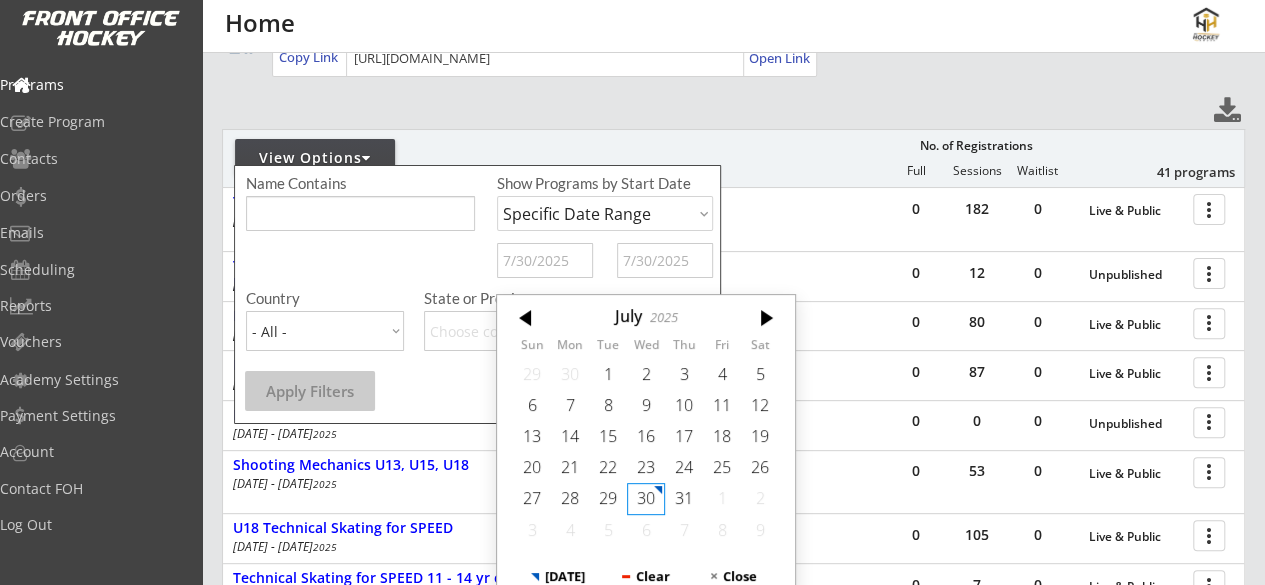 click at bounding box center (545, 260) 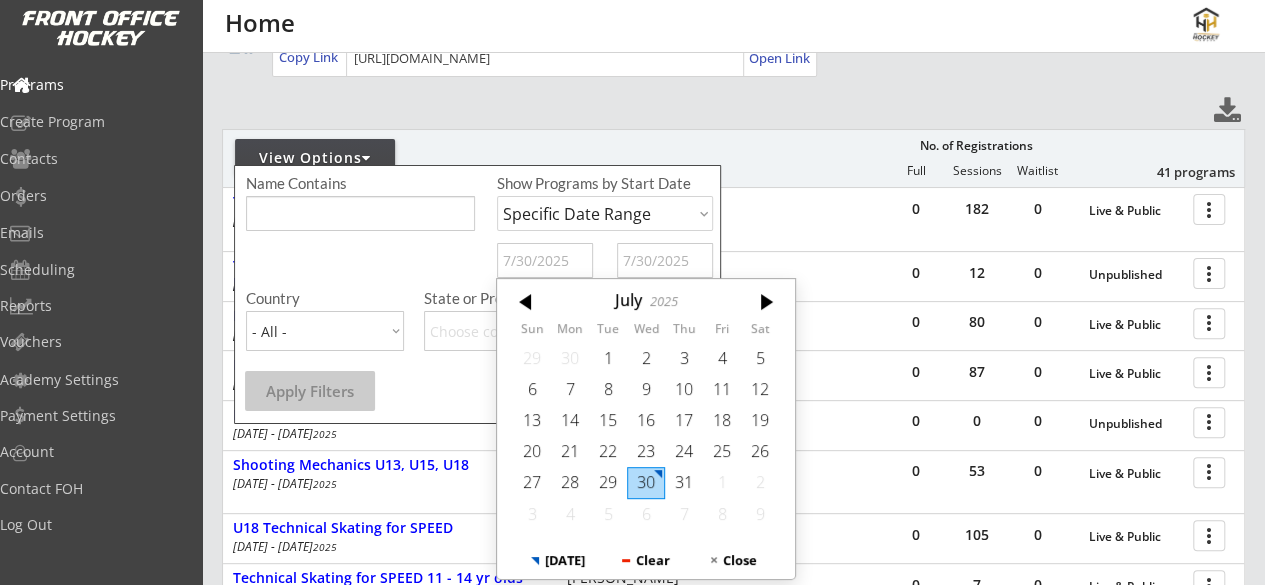 click on "4" at bounding box center [570, 514] 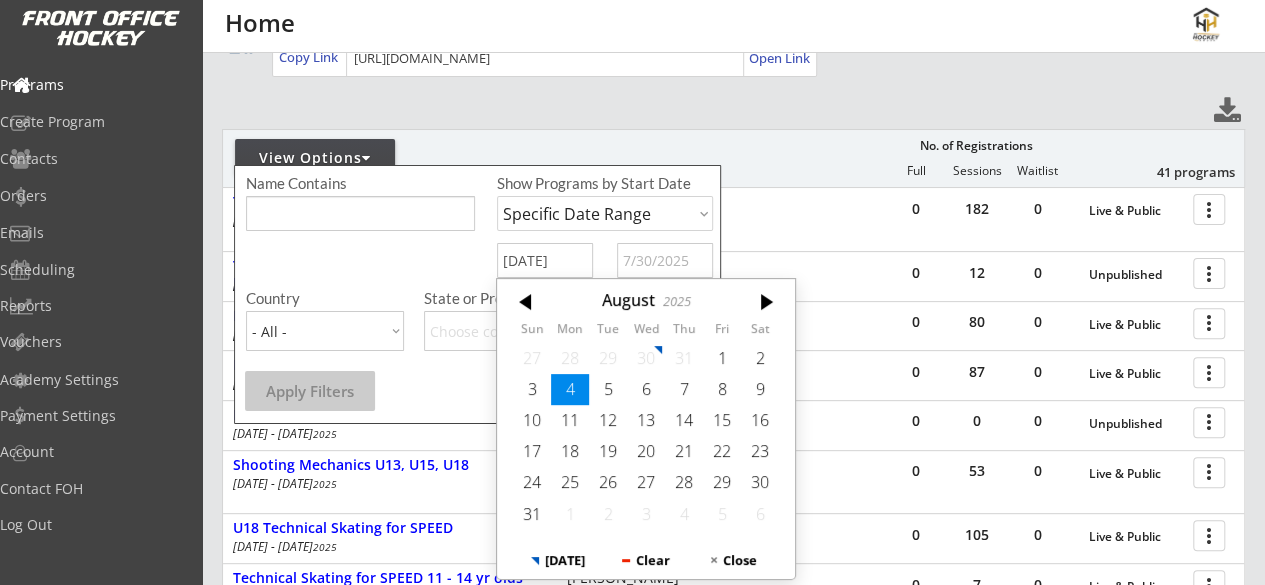 click on "8/04/2025" at bounding box center [545, 260] 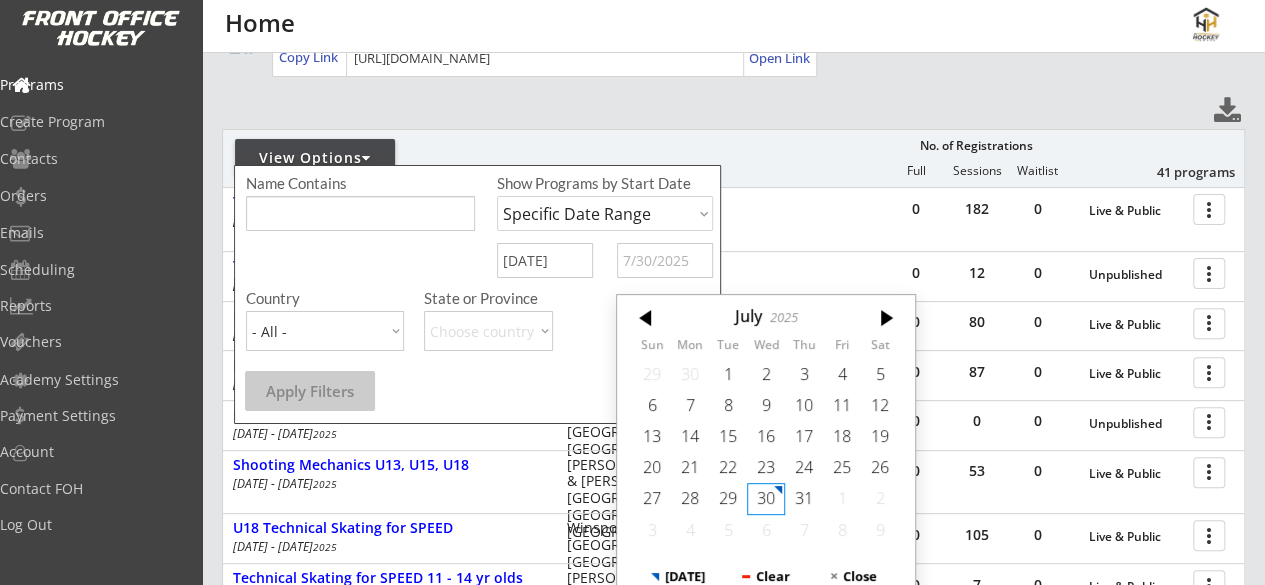 click at bounding box center (665, 260) 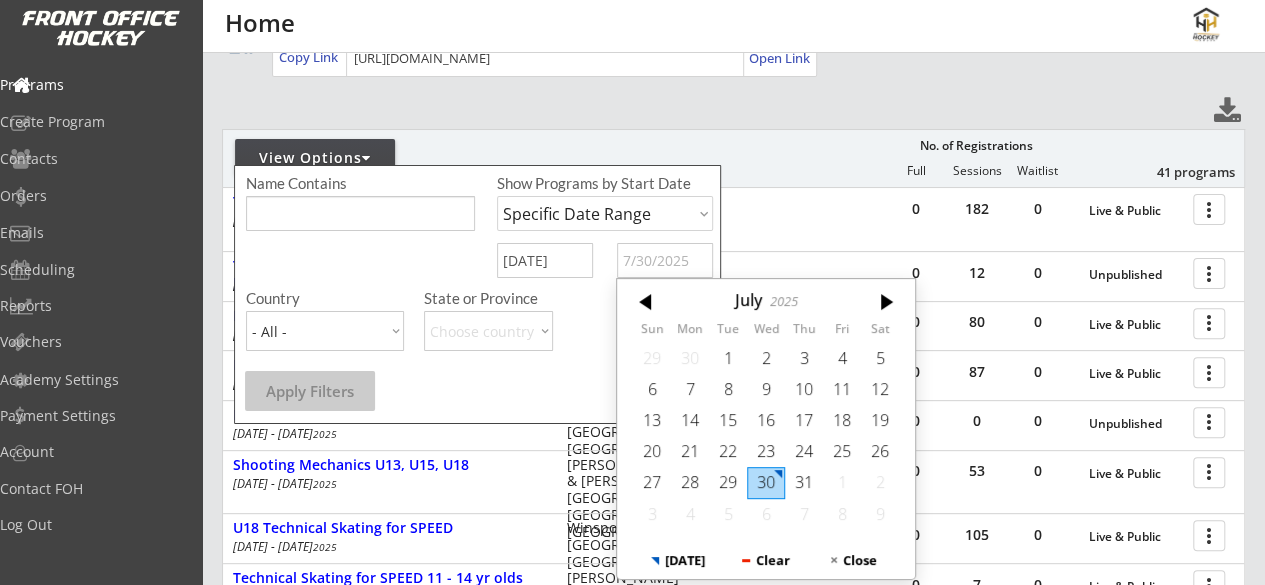 click at bounding box center (885, 302) 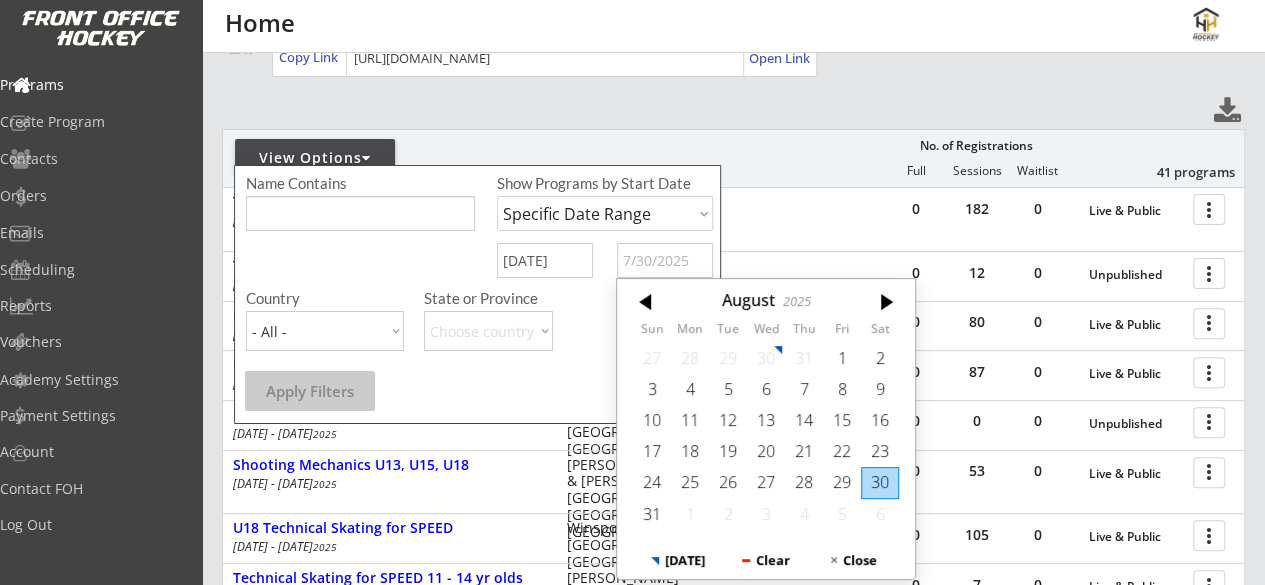 click on "22" at bounding box center (842, 451) 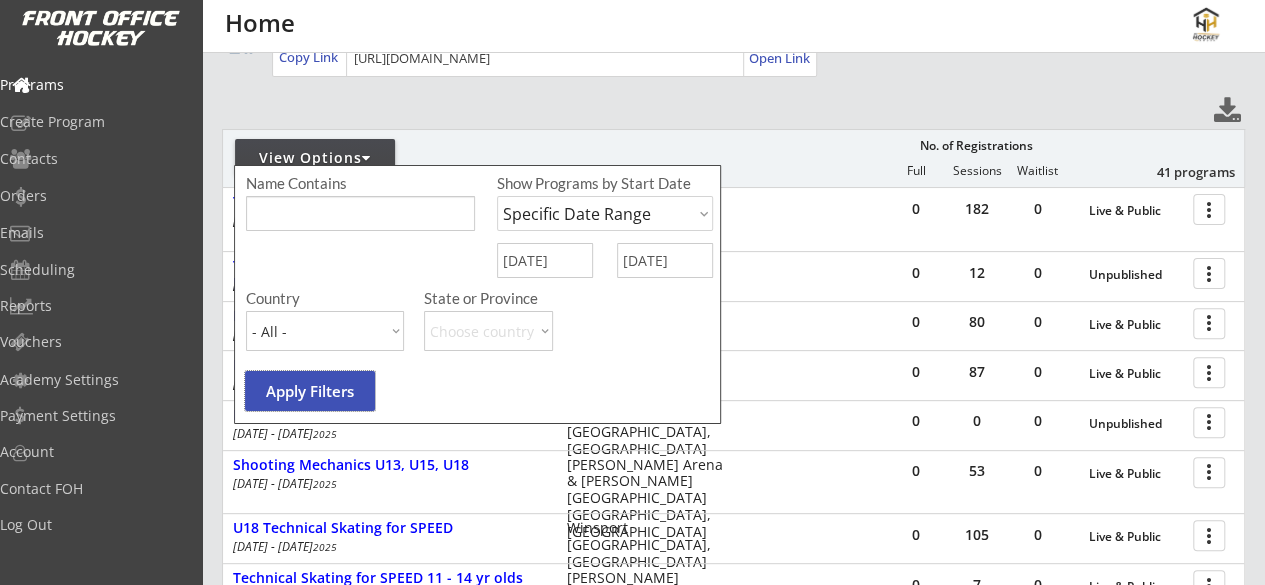click on "Apply Filters" at bounding box center [310, 391] 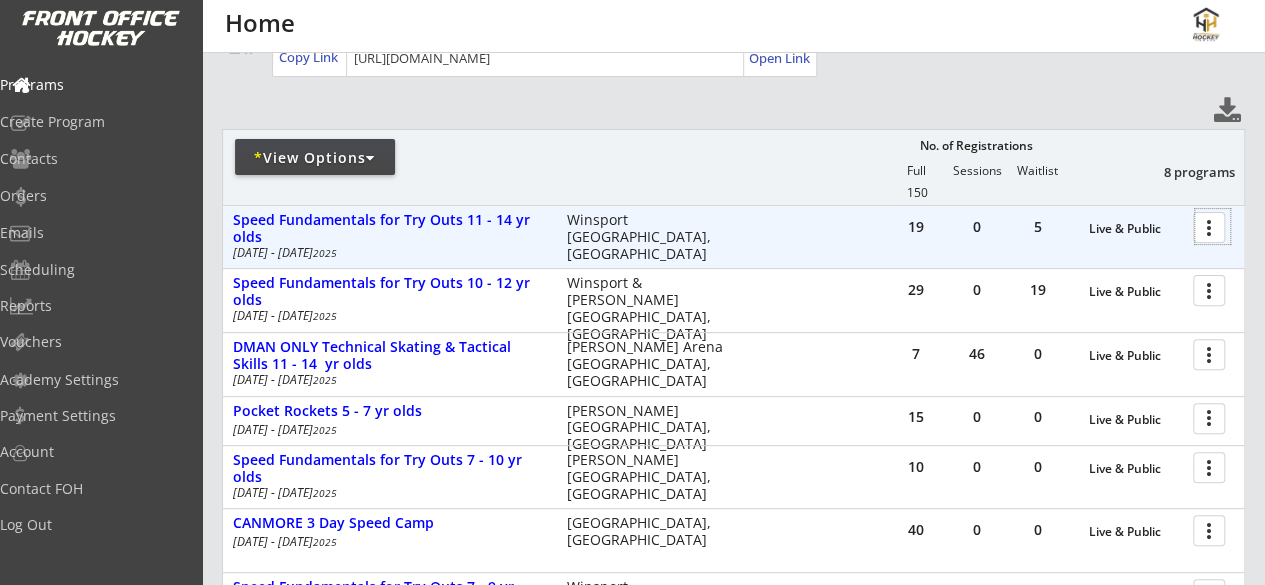 click at bounding box center [1212, 226] 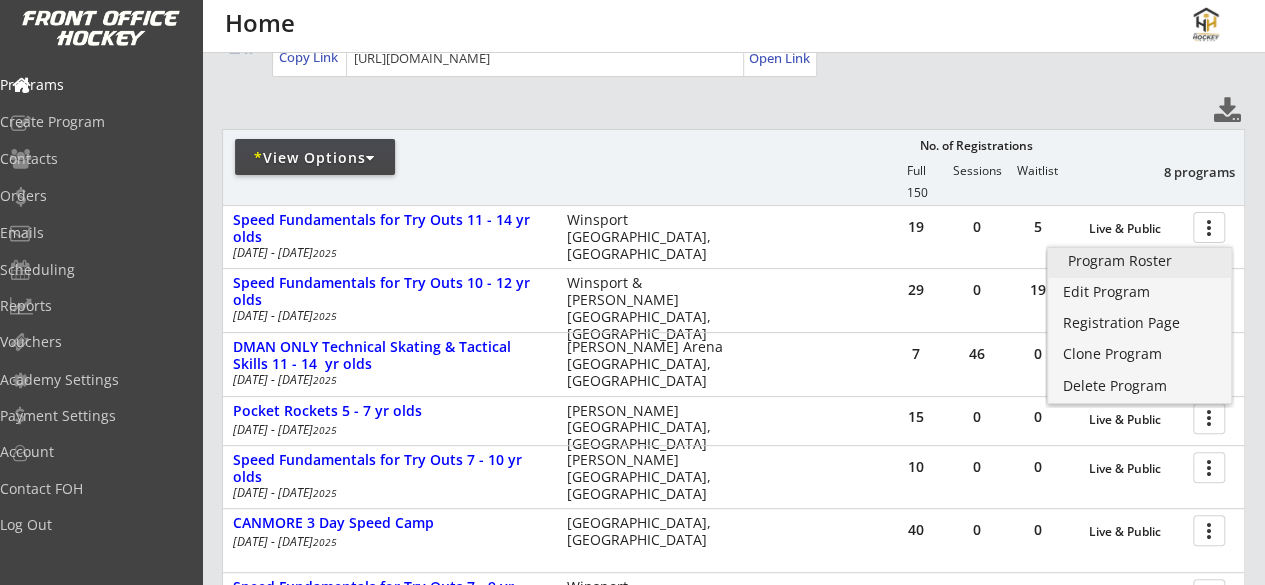 click on "Program Roster" at bounding box center (1140, 261) 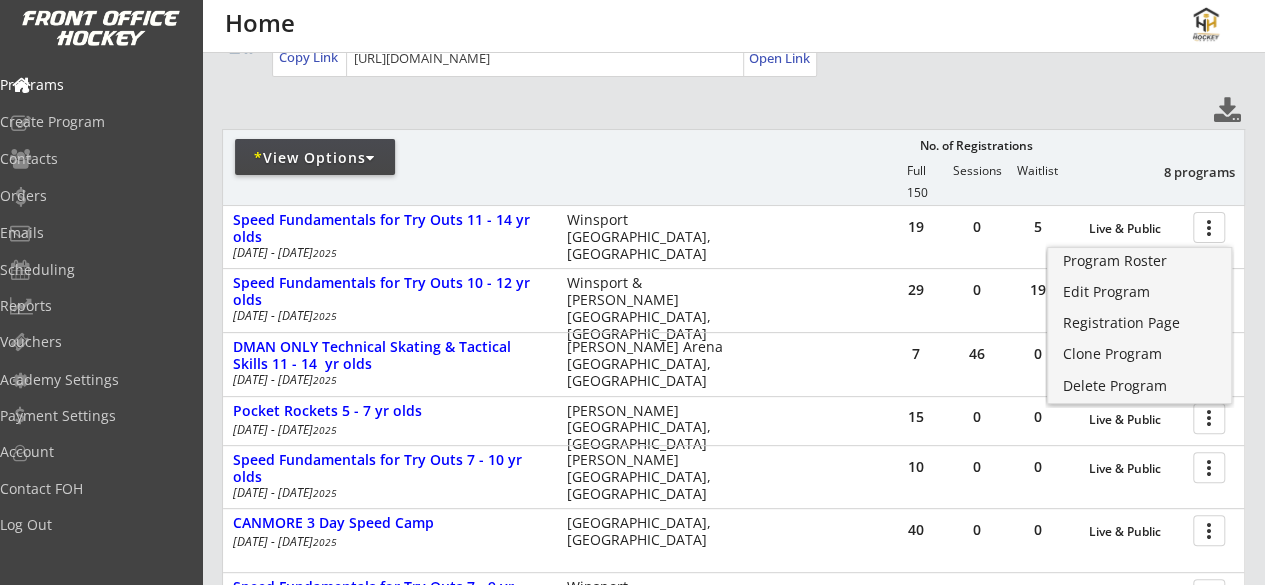 click on "REVENUE $  49,053 Last 30 days REGISTRATIONS 428 Last 30 days CONTACTS 159 New in Last 30 days qr qr_code Your Link for Registration for All Programs: Copy Link Open Link *  View Options   No. of Registrations Full Sessions Waitlist 8 programs 150
19 0 5 Live & Public more_vert Speed Fundamentals for Try Outs 11 - 14 yr olds  Aug 11 - Aug 14    2025 Winsport
Calgary, AB
29 0 19 Live & Public more_vert Speed Fundamentals for Try Outs 10 - 12 yr olds  Aug 11 - Aug 21    2025 Winsport & Jimmie Condon Arena
Calgary, AB
7 46 0 Live & Public more_vert DMAN ONLY Technical Skating & Tactical Skills 11 - 14  yr olds   Aug 11 - Aug 14    2025 Rose Kahn Arena
Calgary, AB
15 0 0 Live & Public more_vert Pocket Rockets 5 - 7 yr olds  Aug 11 - Aug 14    2025 Jimmie Condon Arena
Calgary, AB
10 0 0 Live & Public more_vert Speed Fundamentals for Try Outs 7 - 10 yr olds   Aug 11 - Aug 14    2025 Rose Kohn
Calgary, AB
40 0 0 Live & Public more_vert" at bounding box center (733, 389) 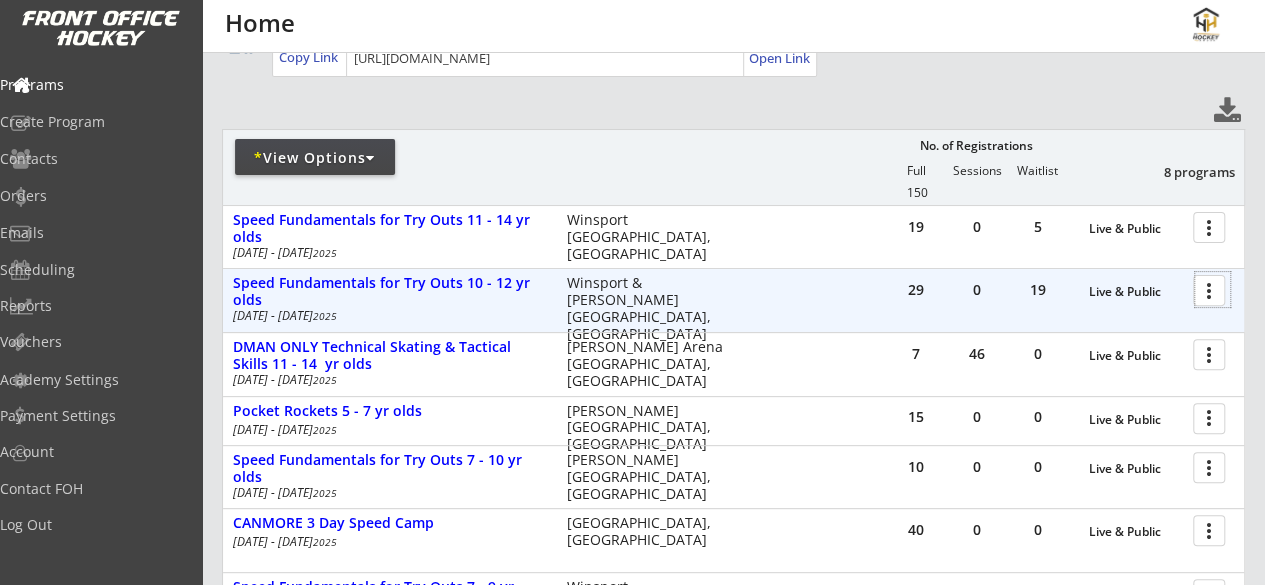 click at bounding box center (1212, 289) 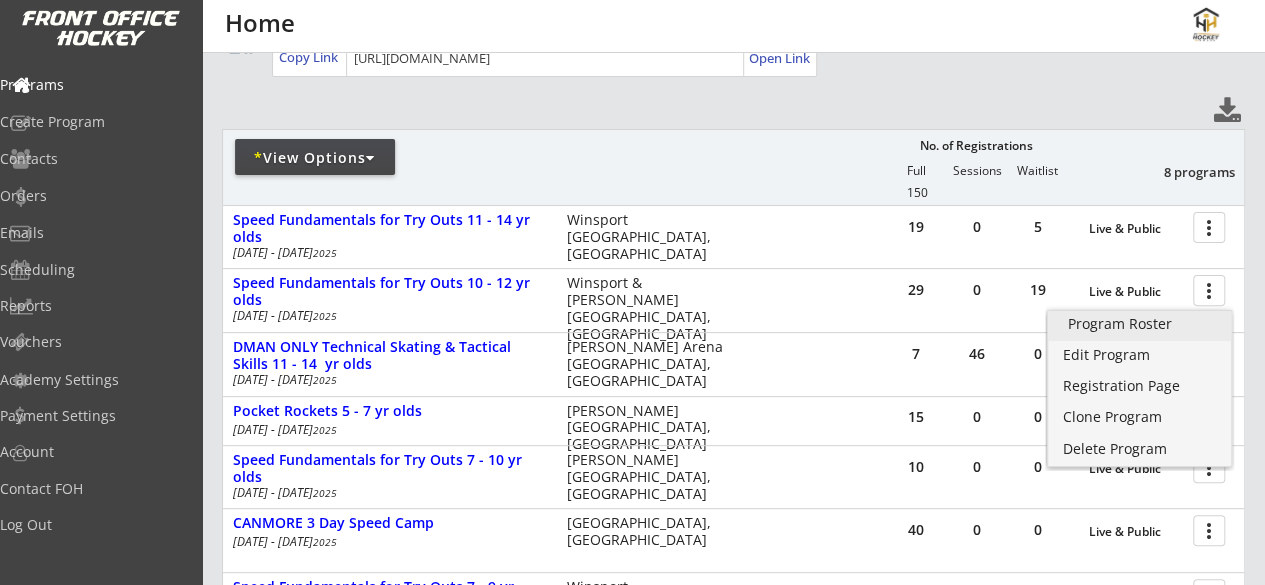 click on "Program Roster" at bounding box center [1140, 326] 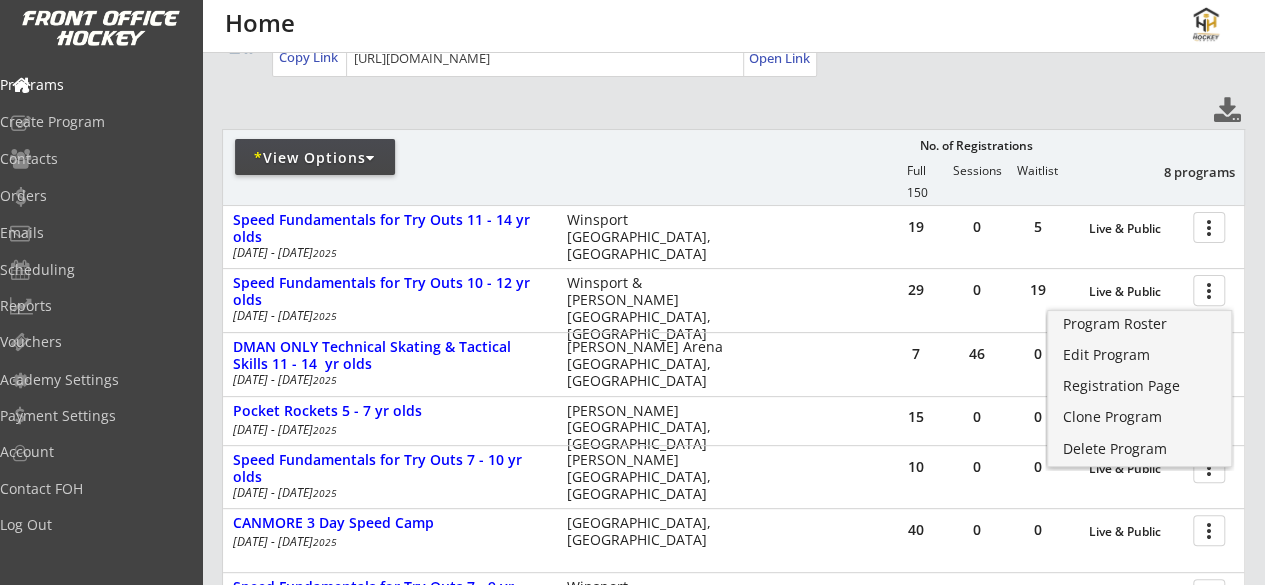 click on "REVENUE $  49,053 Last 30 days REGISTRATIONS 428 Last 30 days CONTACTS 159 New in Last 30 days qr qr_code Your Link for Registration for All Programs: Copy Link Open Link *  View Options   No. of Registrations Full Sessions Waitlist 8 programs 150
19 0 5 Live & Public more_vert Speed Fundamentals for Try Outs 11 - 14 yr olds  Aug 11 - Aug 14    2025 Winsport
Calgary, AB
29 0 19 Live & Public more_vert Speed Fundamentals for Try Outs 10 - 12 yr olds  Aug 11 - Aug 21    2025 Winsport & Jimmie Condon Arena
Calgary, AB
7 46 0 Live & Public more_vert DMAN ONLY Technical Skating & Tactical Skills 11 - 14  yr olds   Aug 11 - Aug 14    2025 Rose Kahn Arena
Calgary, AB
15 0 0 Live & Public more_vert Pocket Rockets 5 - 7 yr olds  Aug 11 - Aug 14    2025 Jimmie Condon Arena
Calgary, AB
10 0 0 Live & Public more_vert Speed Fundamentals for Try Outs 7 - 10 yr olds   Aug 11 - Aug 14    2025 Rose Kohn
Calgary, AB
40 0 0 Live & Public more_vert" at bounding box center (733, 389) 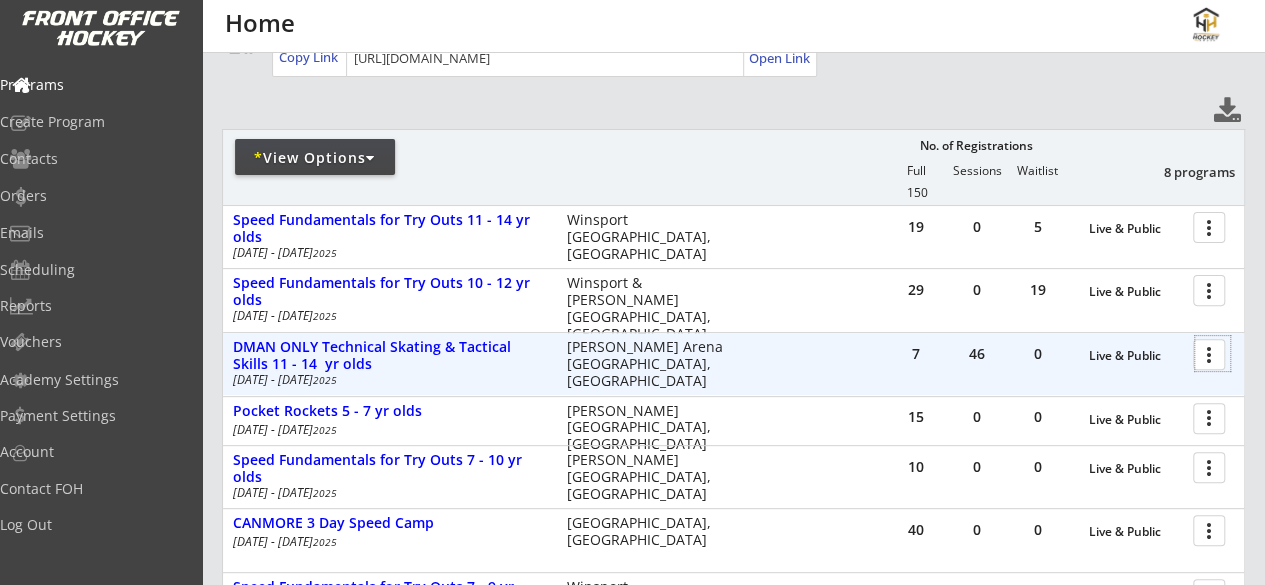 click at bounding box center (1212, 353) 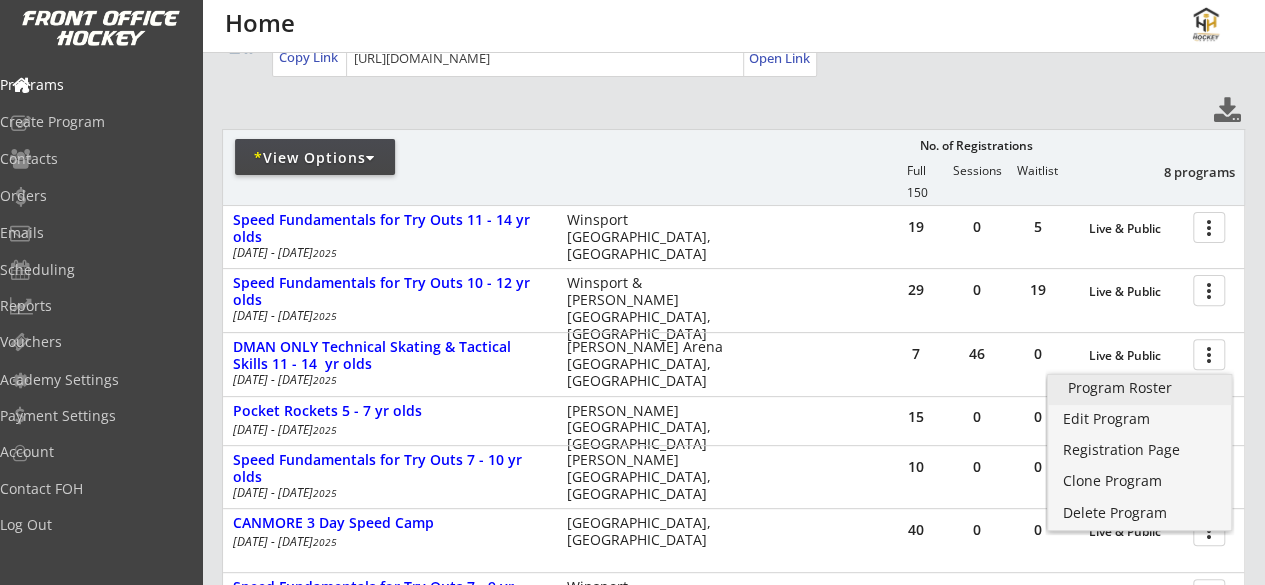 click on "Program Roster" at bounding box center [1140, 388] 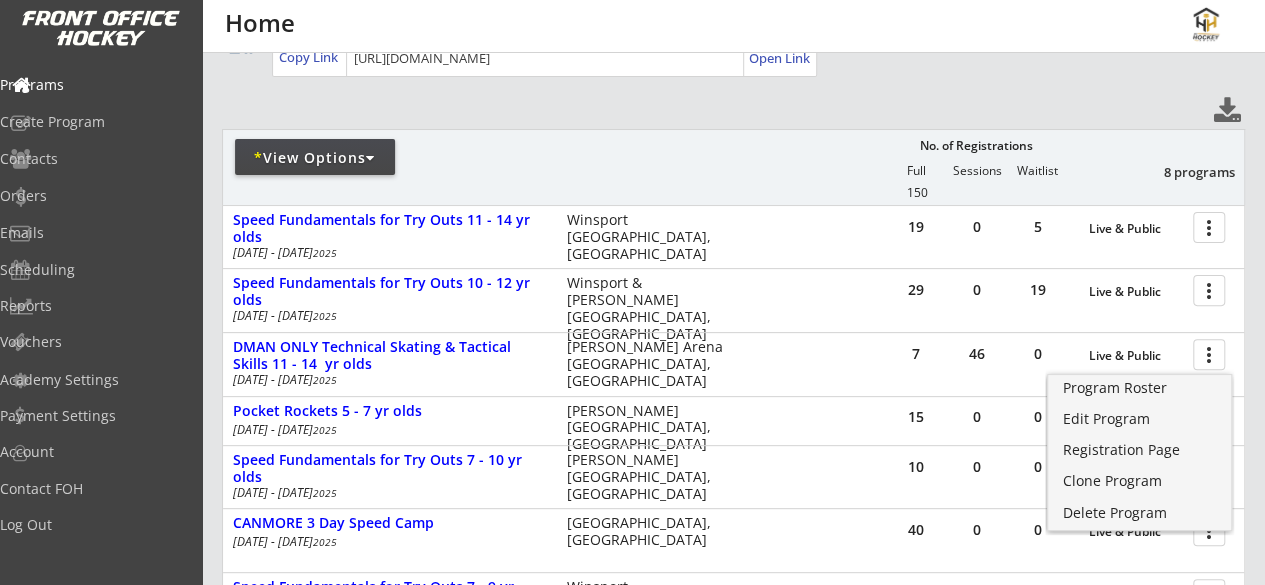 click on "REVENUE $  49,053 Last 30 days REGISTRATIONS 428 Last 30 days CONTACTS 159 New in Last 30 days qr qr_code Your Link for Registration for All Programs: Copy Link Open Link *  View Options   No. of Registrations Full Sessions Waitlist 8 programs 150
19 0 5 Live & Public more_vert Speed Fundamentals for Try Outs 11 - 14 yr olds  Aug 11 - Aug 14    2025 Winsport
Calgary, AB
29 0 19 Live & Public more_vert Speed Fundamentals for Try Outs 10 - 12 yr olds  Aug 11 - Aug 21    2025 Winsport & Jimmie Condon Arena
Calgary, AB
7 46 0 Live & Public more_vert DMAN ONLY Technical Skating & Tactical Skills 11 - 14  yr olds   Aug 11 - Aug 14    2025 Rose Kahn Arena
Calgary, AB
15 0 0 Live & Public more_vert Pocket Rockets 5 - 7 yr olds  Aug 11 - Aug 14    2025 Jimmie Condon Arena
Calgary, AB
10 0 0 Live & Public more_vert Speed Fundamentals for Try Outs 7 - 10 yr olds   Aug 11 - Aug 14    2025 Rose Kohn
Calgary, AB
40 0 0 Live & Public more_vert" at bounding box center (733, 389) 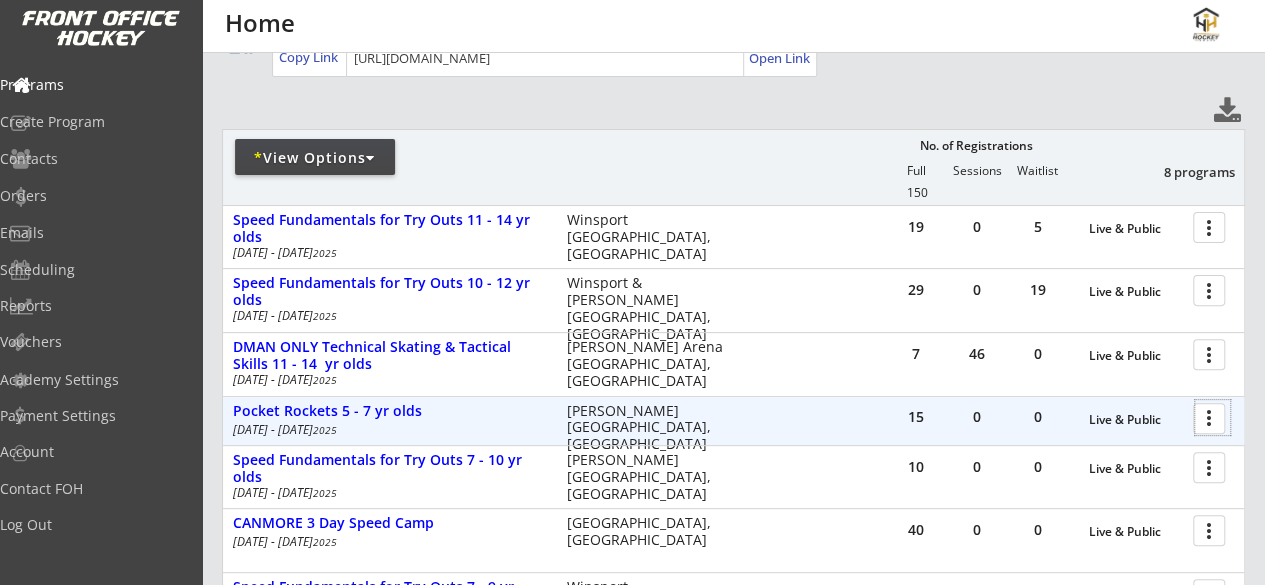 click at bounding box center (1212, 417) 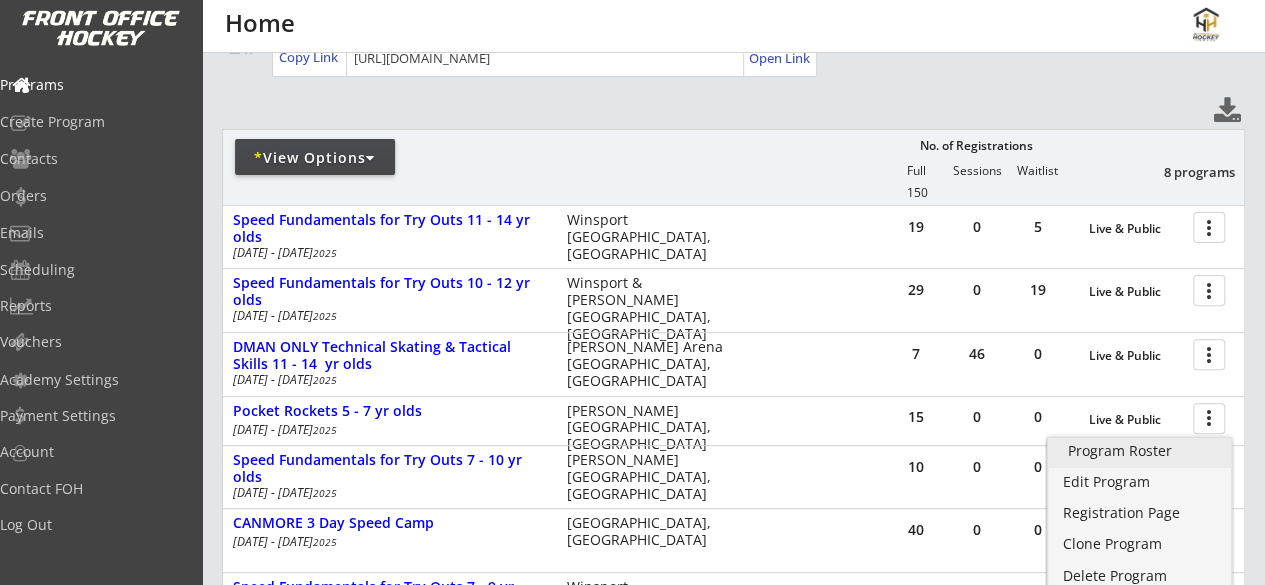 click on "Program Roster" at bounding box center (1140, 451) 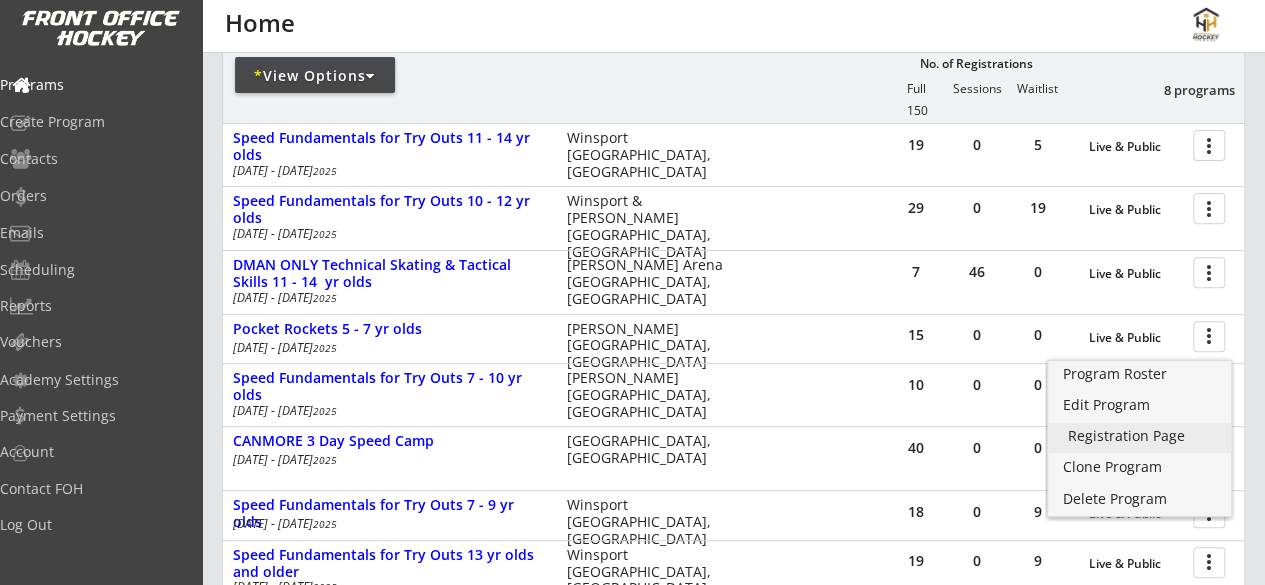 scroll, scrollTop: 258, scrollLeft: 0, axis: vertical 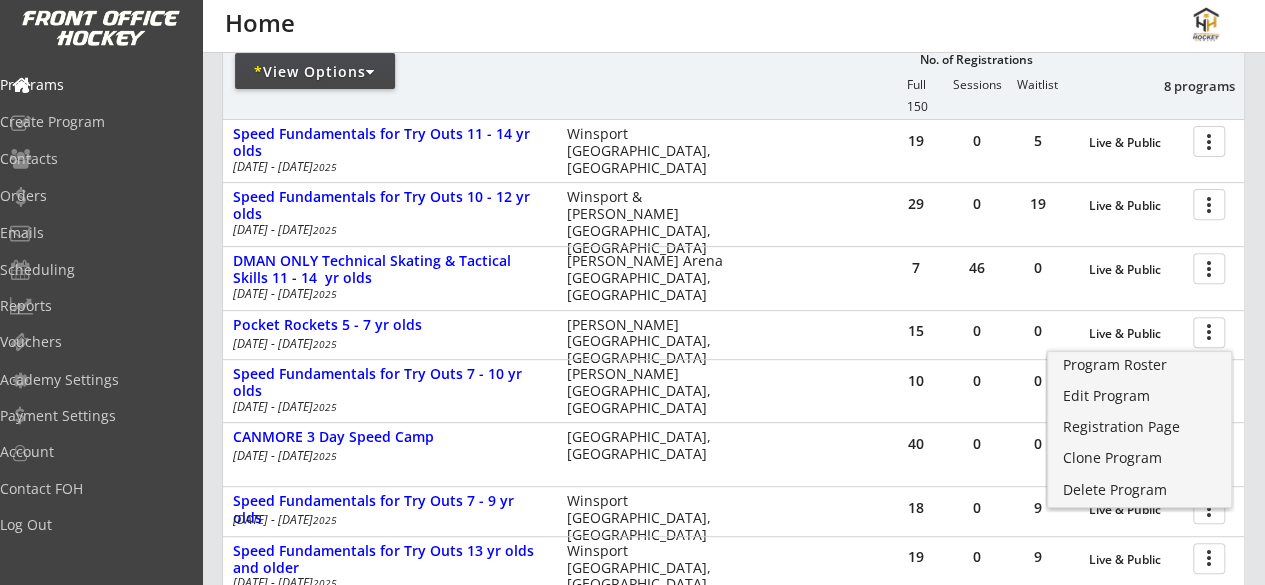 click at bounding box center (1151, 25) 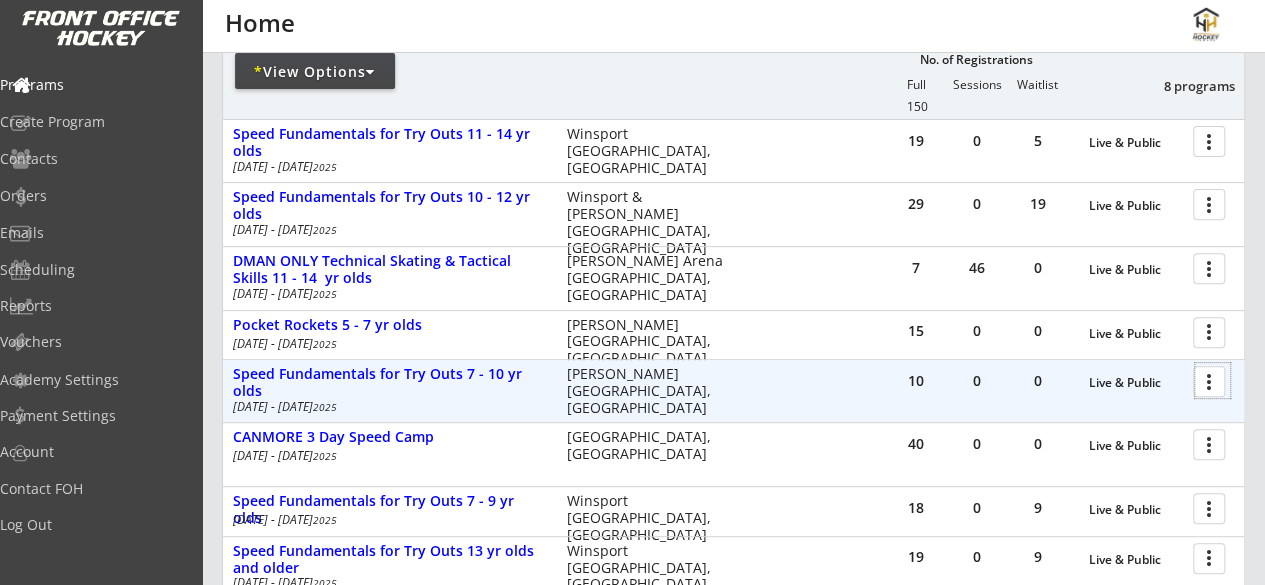 click at bounding box center [1212, 380] 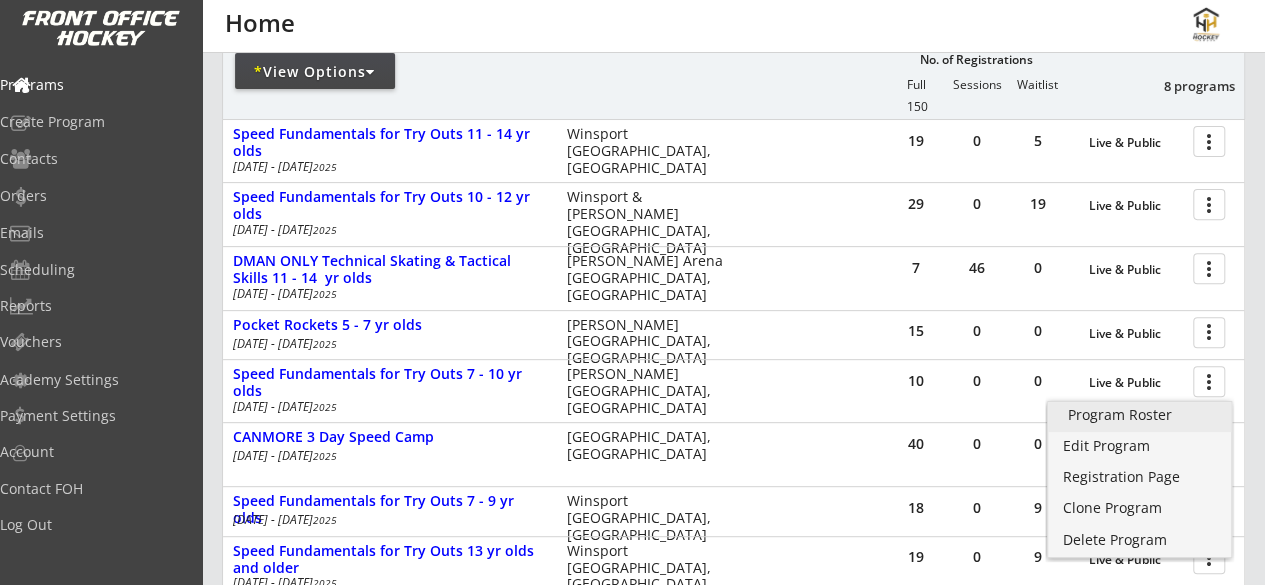 click on "Program Roster" at bounding box center (1140, 415) 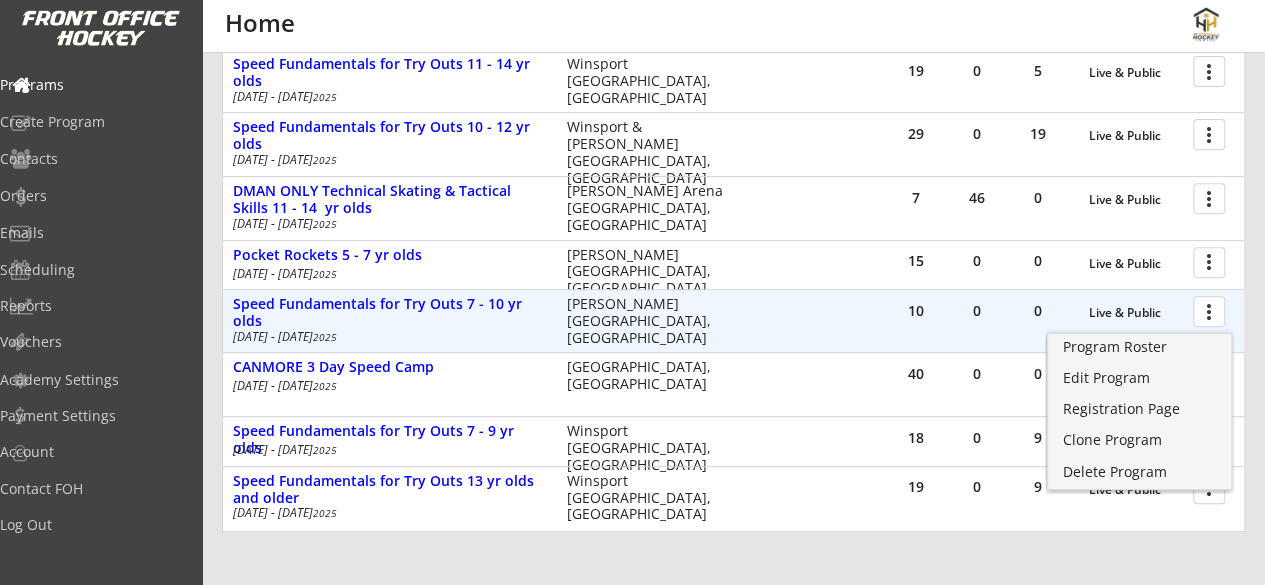 scroll, scrollTop: 332, scrollLeft: 0, axis: vertical 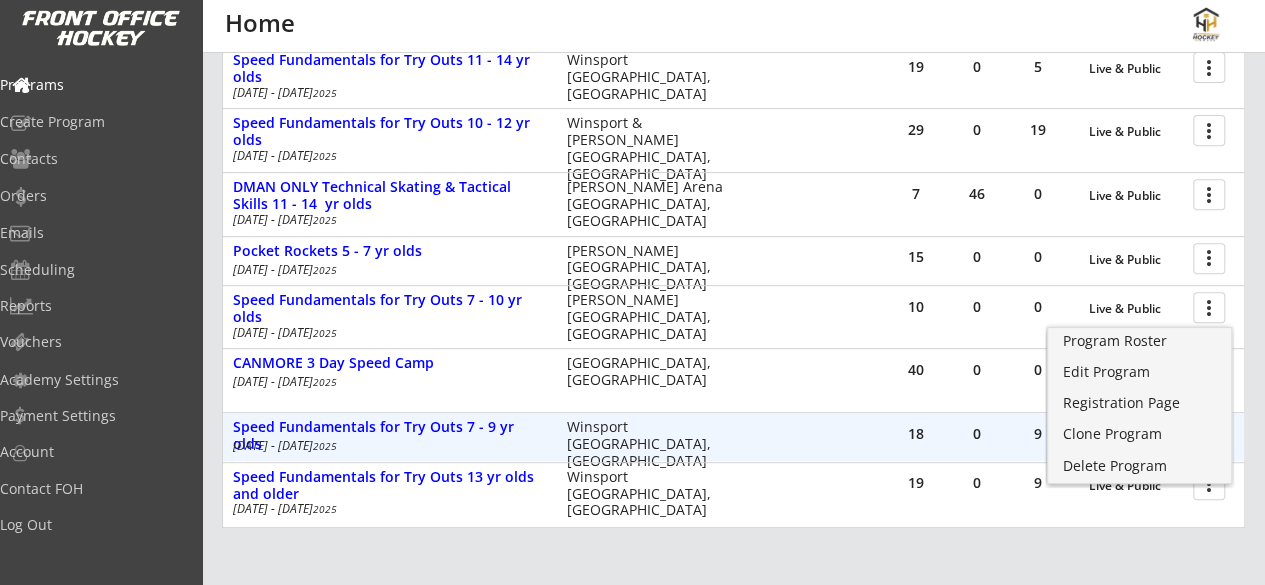 click on "18" at bounding box center [916, 435] 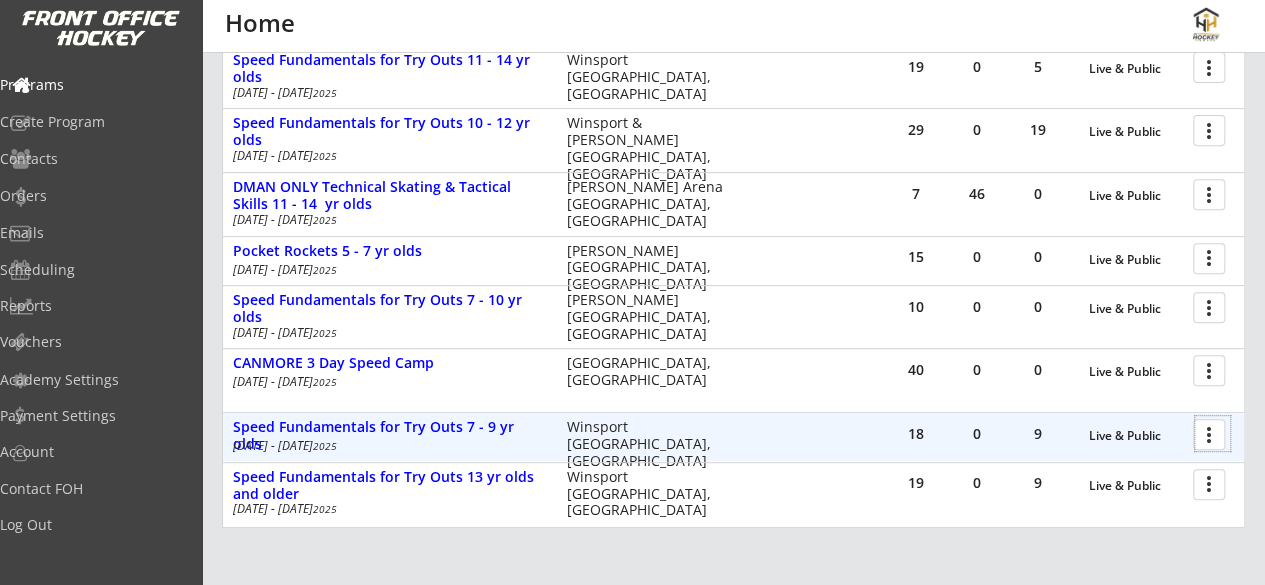 click at bounding box center (1212, 433) 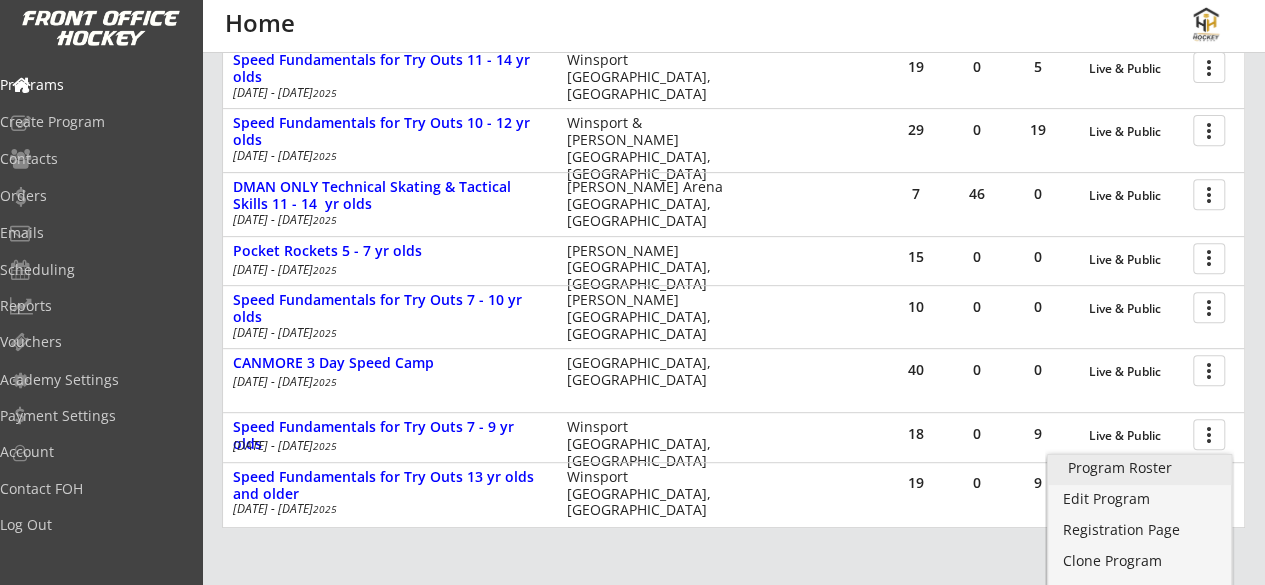click on "Program Roster" at bounding box center [1140, 468] 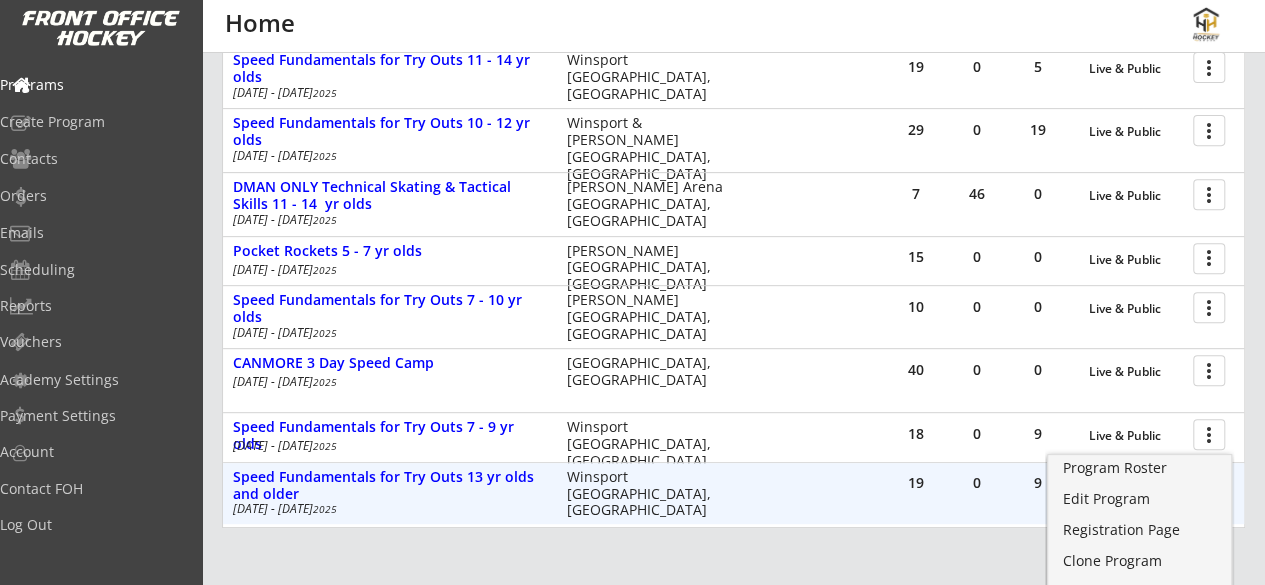 click on "19 0 9 Live & Public more_vert Speed Fundamentals for Try Outs 13 yr olds and older  Aug 18 - Aug 21    2025 Winsport
Calgary, AB" at bounding box center [733, 494] 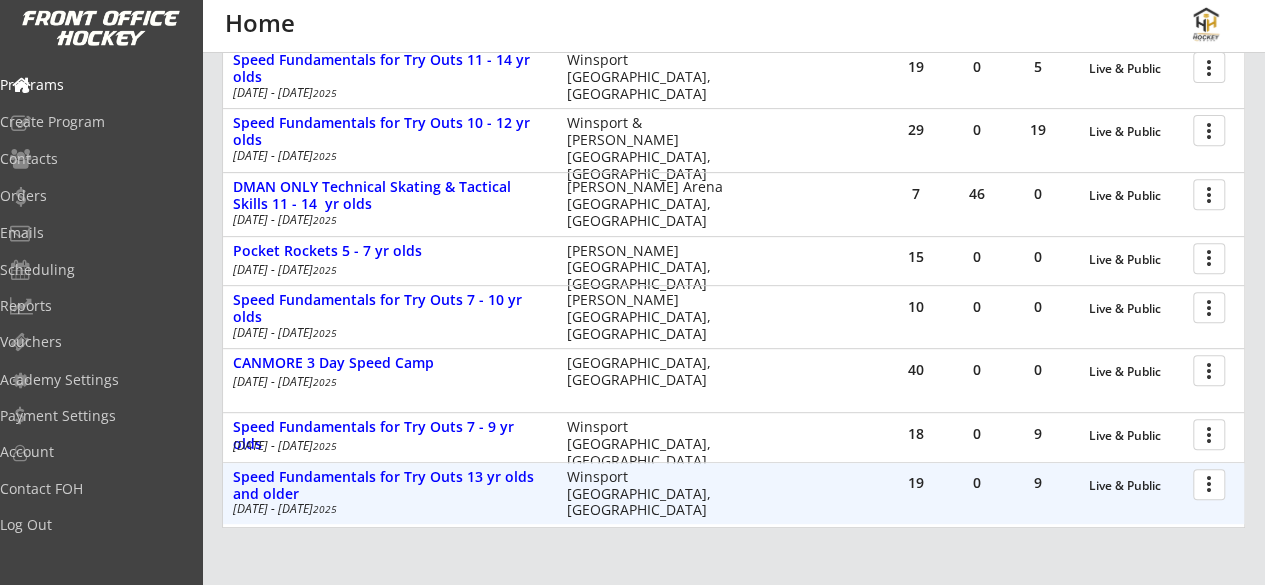 click at bounding box center [1212, 483] 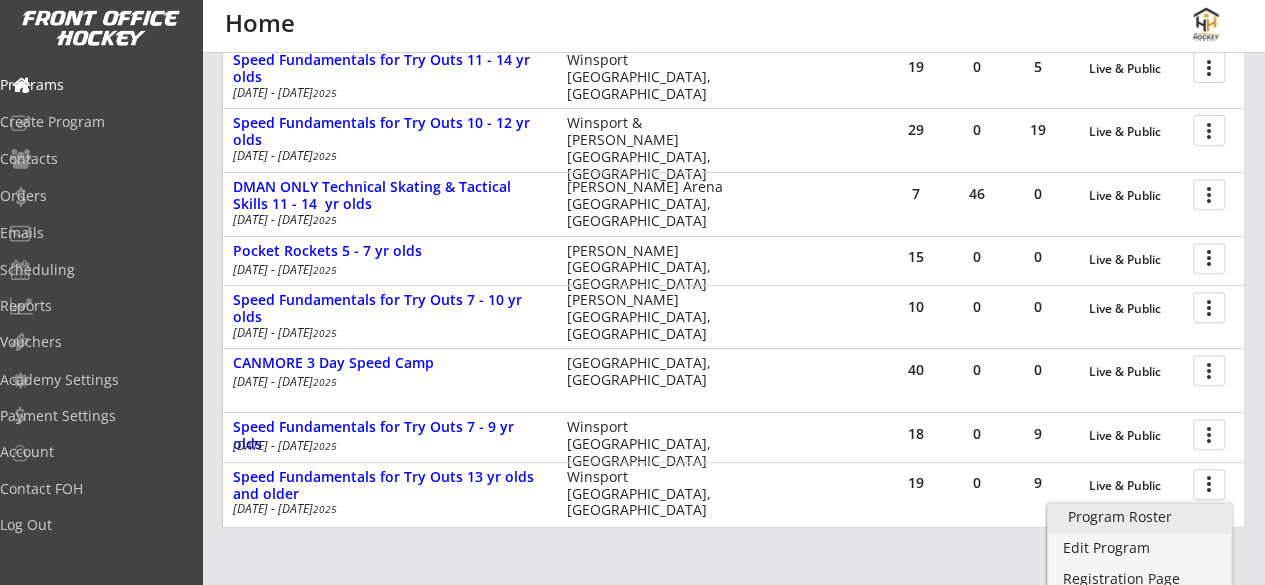click on "Program Roster" at bounding box center [1140, 519] 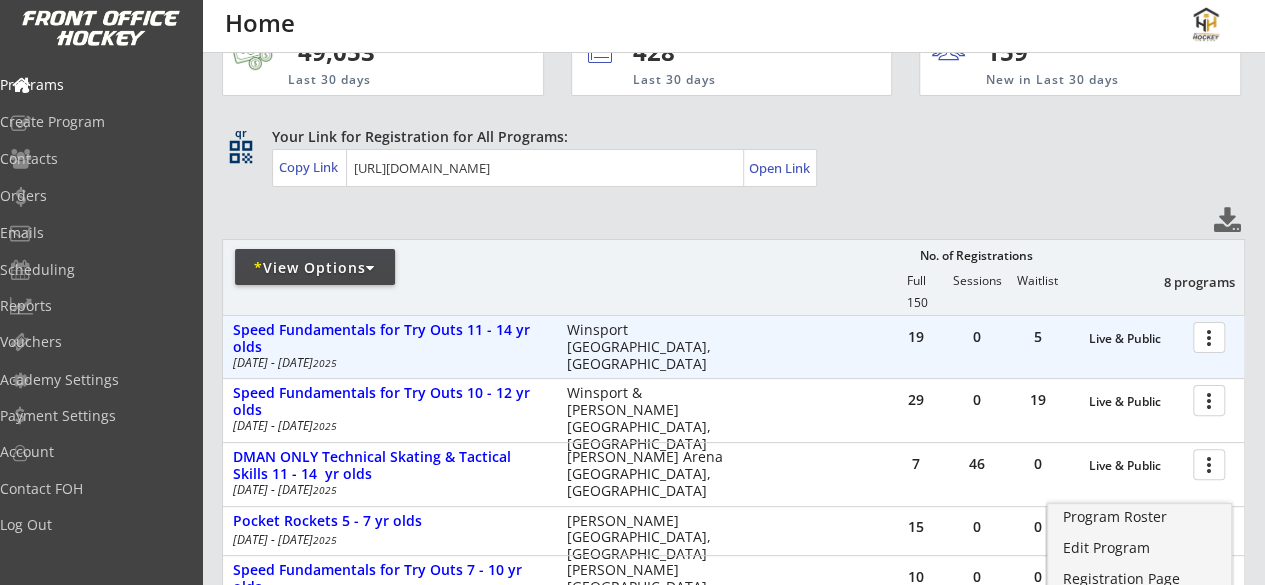 scroll, scrollTop: 0, scrollLeft: 0, axis: both 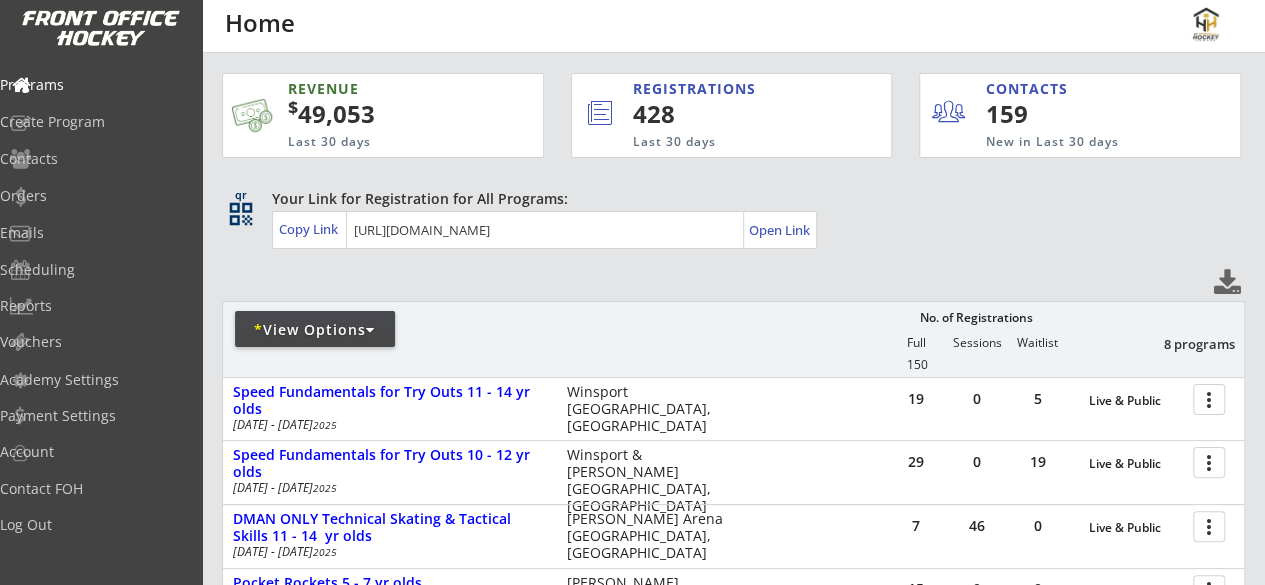 click on "*  View Options" at bounding box center [315, 330] 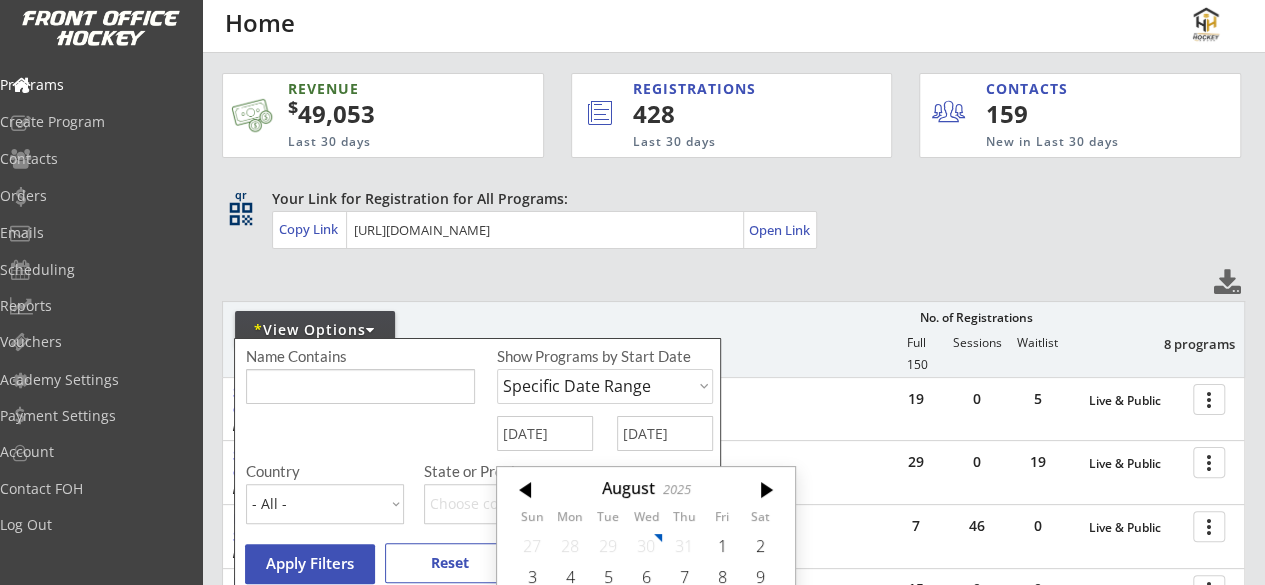 click on "8/11/2025" at bounding box center [545, 433] 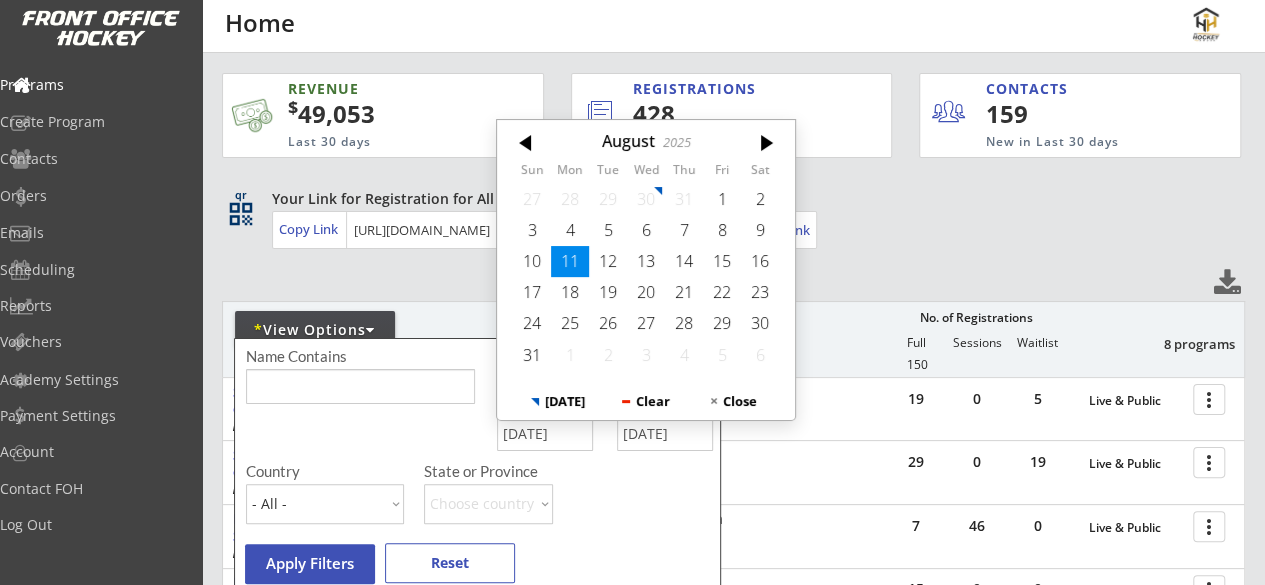 click on "4" at bounding box center [570, 229] 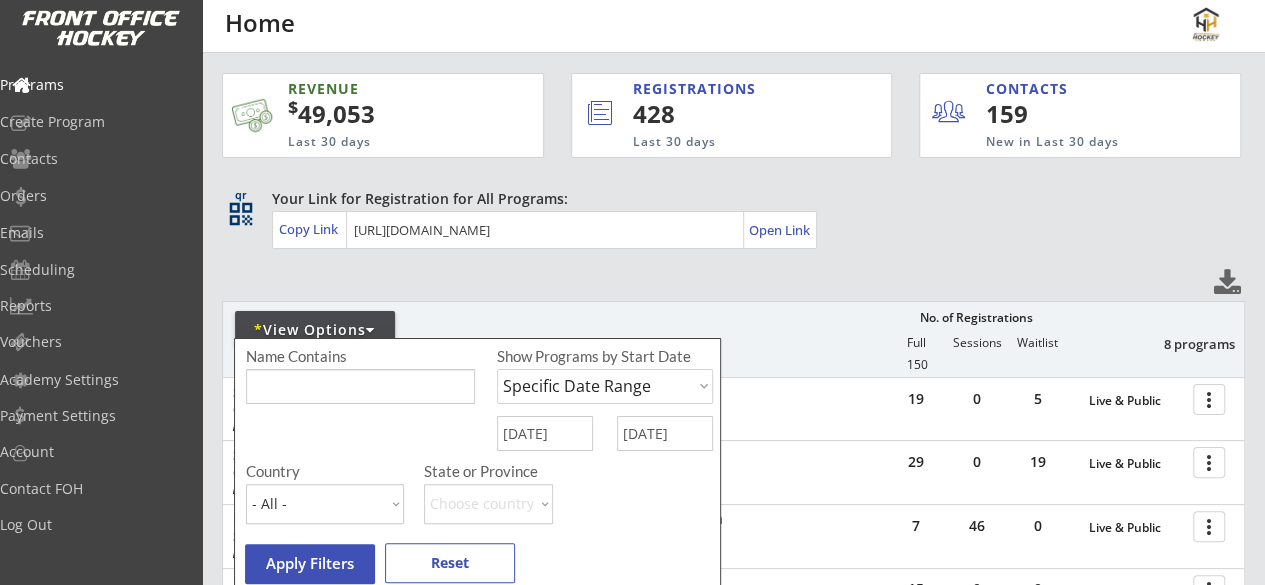 click on "Apply Filters" at bounding box center [310, 564] 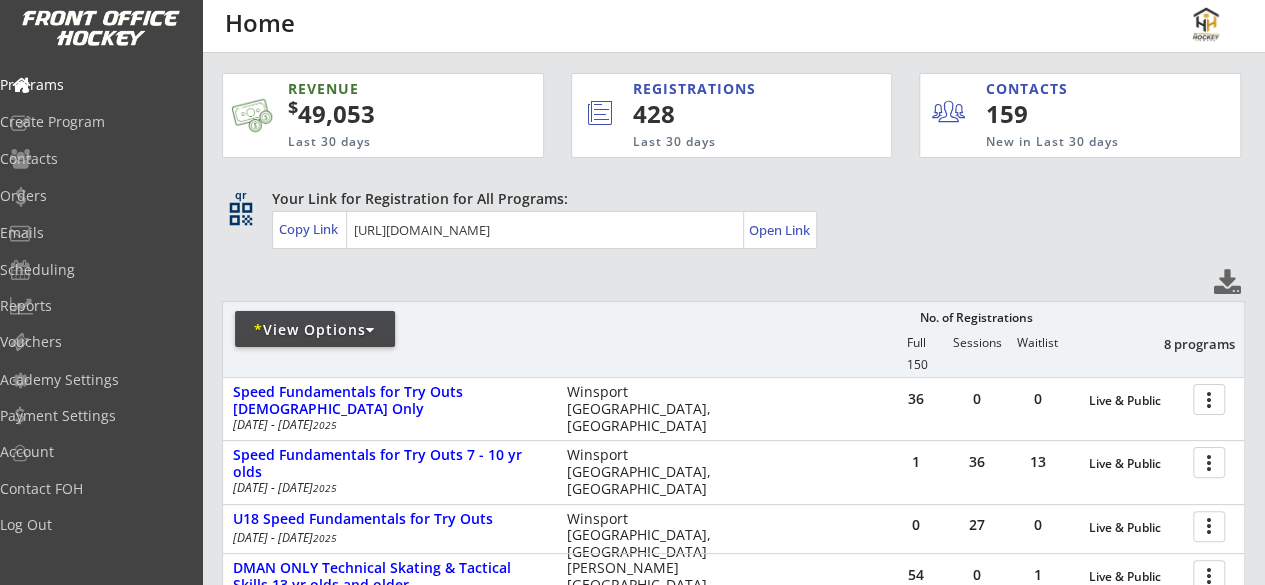 click on "REVENUE $  49,053 Last 30 days REGISTRATIONS 428 Last 30 days CONTACTS 159 New in Last 30 days qr qr_code Your Link for Registration for All Programs: Copy Link Open Link *  View Options   No. of Registrations Full Sessions Waitlist 8 programs 150
36 0 0 Live & Public more_vert Speed Fundamentals for Try Outs Females Only  Aug 5 - Aug 7    2025 Winsport
Calgary, AB
1 36 13 Live & Public more_vert Speed Fundamentals for Try Outs 7 - 10 yr olds  Aug 5 - Aug 14    2025 Winsport
Calgary, AB
0 27 0 Live & Public more_vert U18 Speed Fundamentals for Try Outs  Aug 5 - Aug 14    2025 Winsport
Calgary, AB
54 0 1 Live & Public more_vert DMAN ONLY Technical Skating & Tactical Skills 13 yr olds and older  Aug 5 - Aug 7    2025 Rose Kohn Arena
Calgary, AB
0 0 0 Unpublished more_vert U18 IQ Development  Aug 5 - Aug 7    2025  Jimmie Condon Arenas
Calgary, AB
18 0 8 Live & Public more_vert Speed Fundamentals for Try Outs 11 - 14 yr olds  2025" at bounding box center [733, 681] 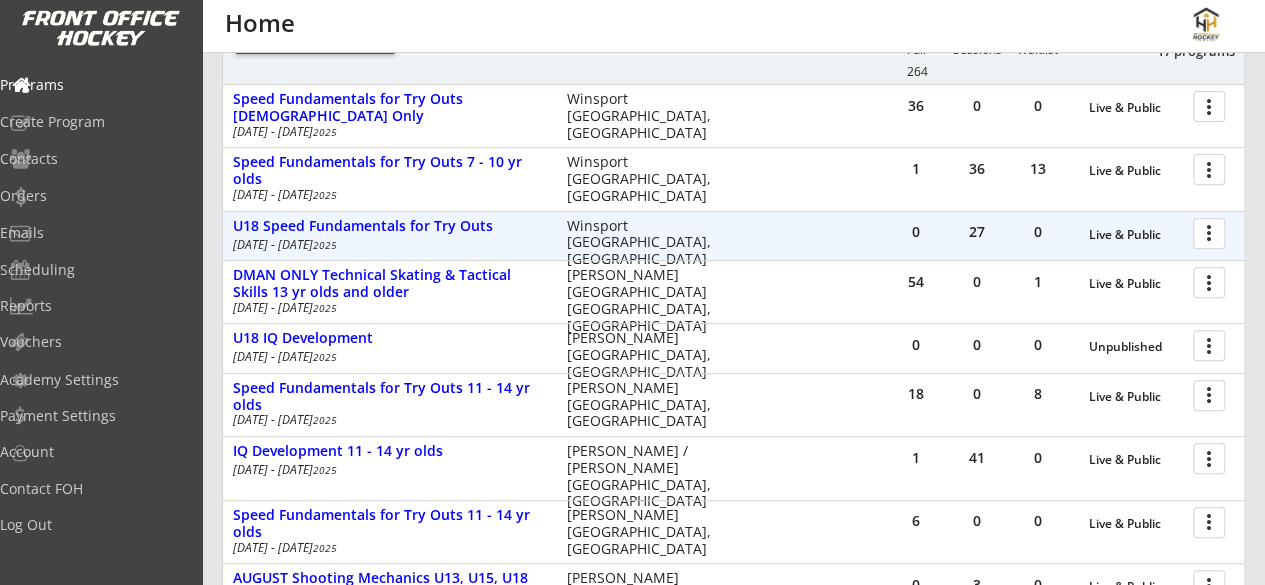 scroll, scrollTop: 294, scrollLeft: 0, axis: vertical 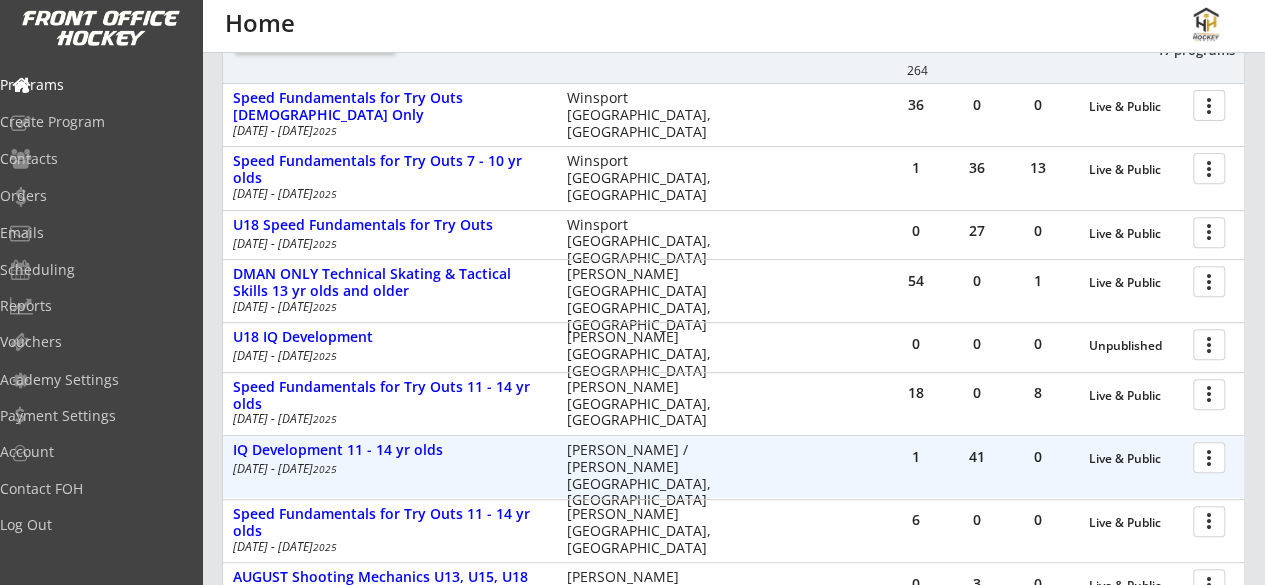 click at bounding box center [1212, 456] 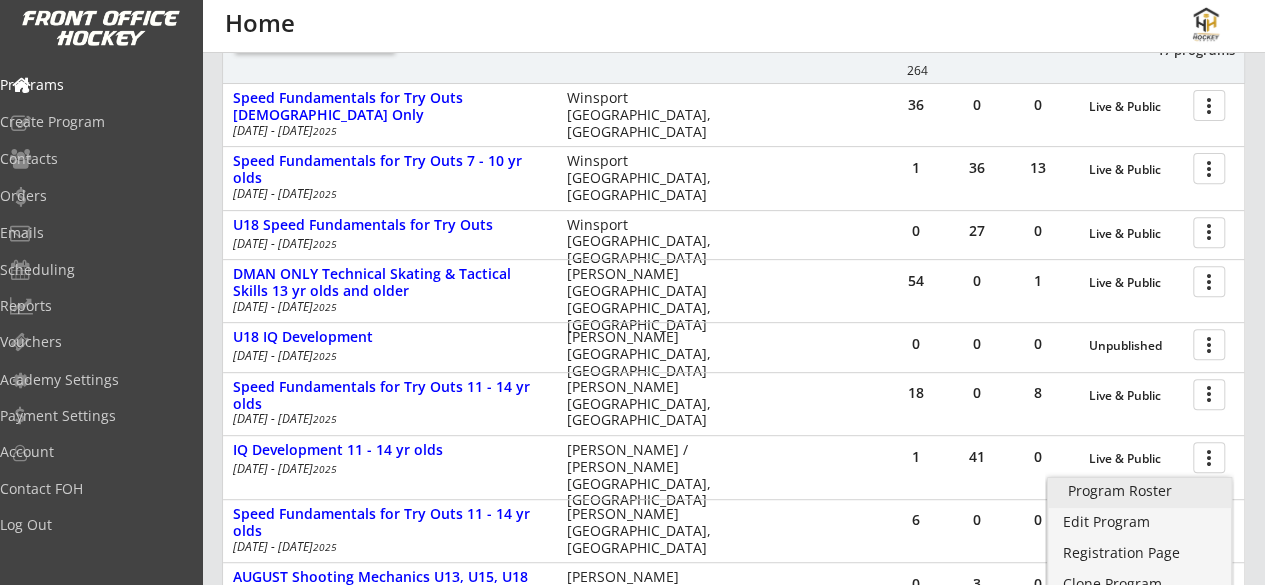 click on "Program Roster" at bounding box center [1140, 491] 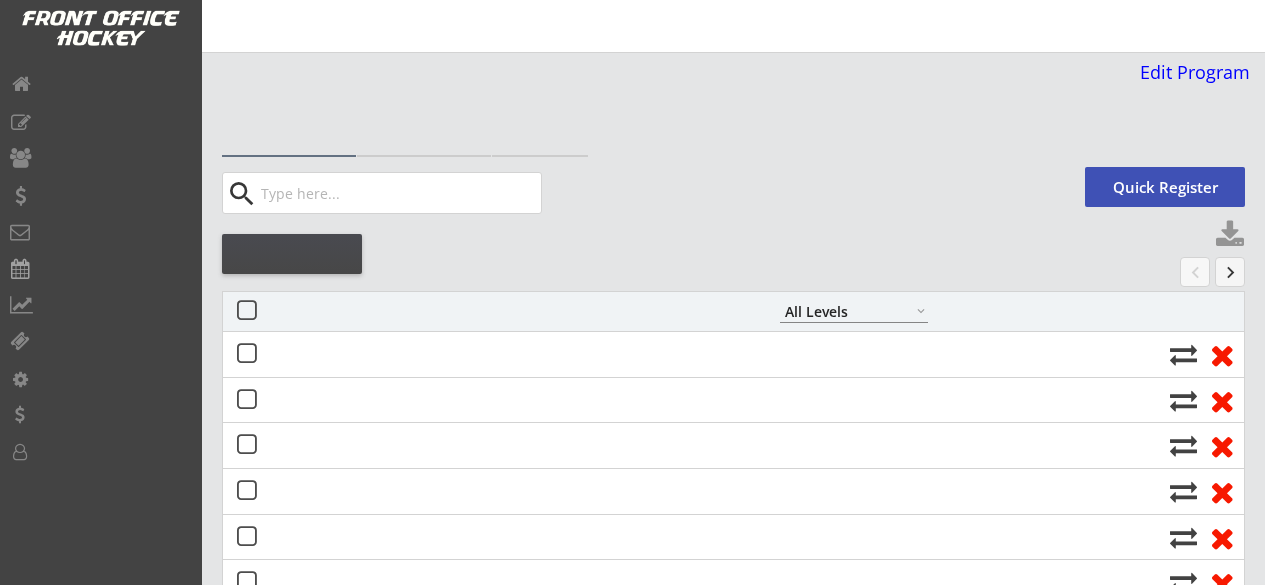 select on ""All Levels"" 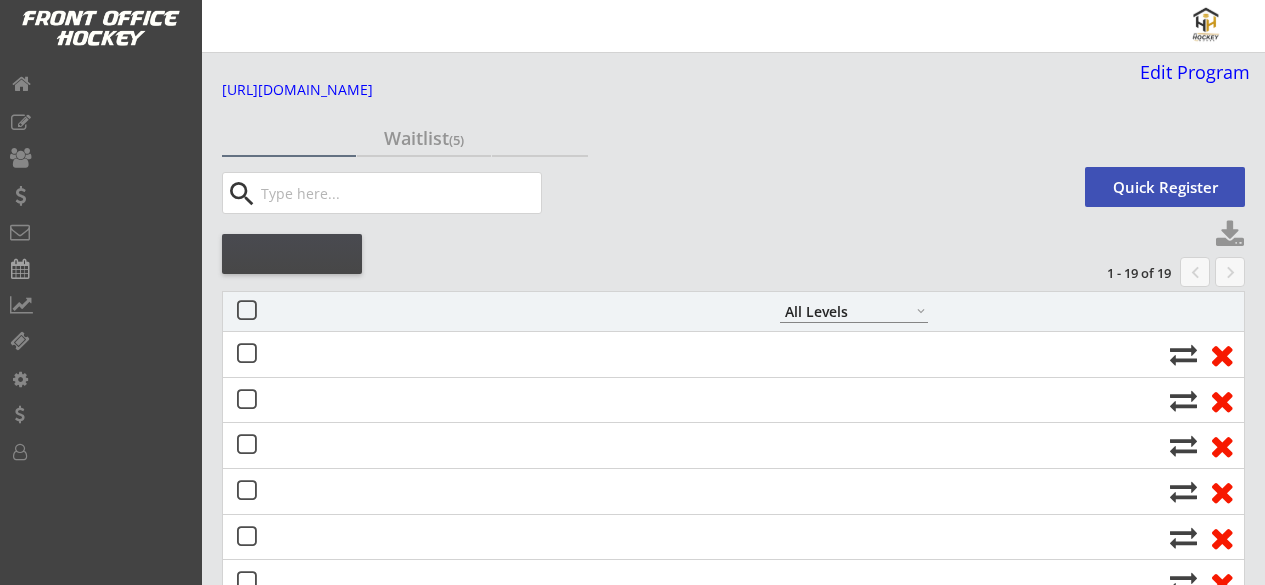 select on ""All Levels"" 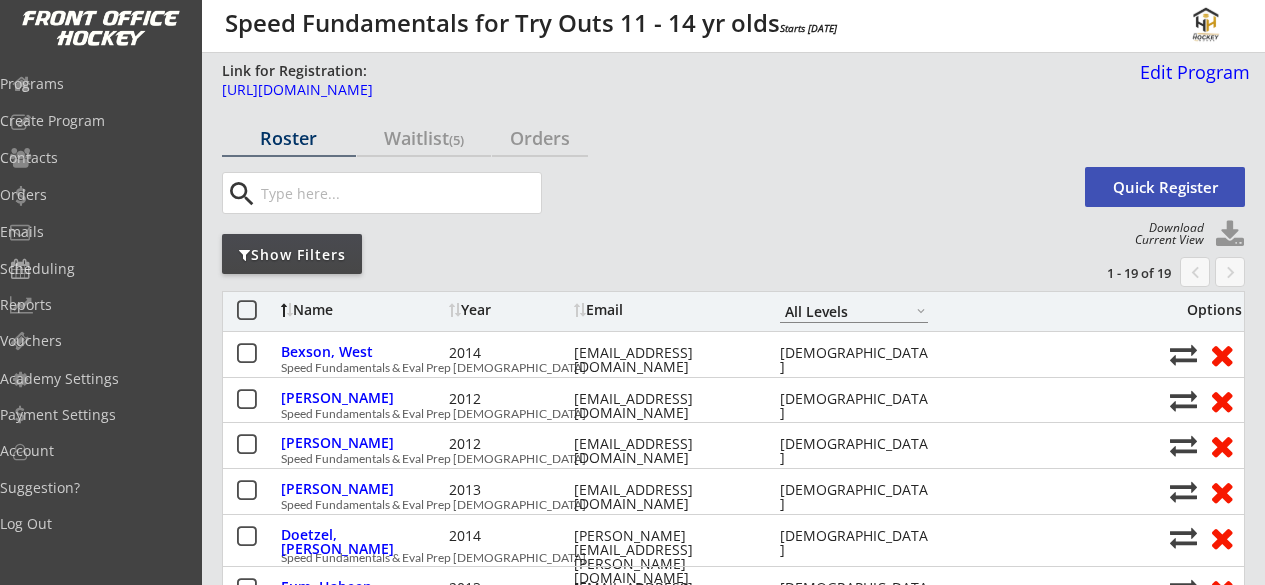 scroll, scrollTop: 0, scrollLeft: 0, axis: both 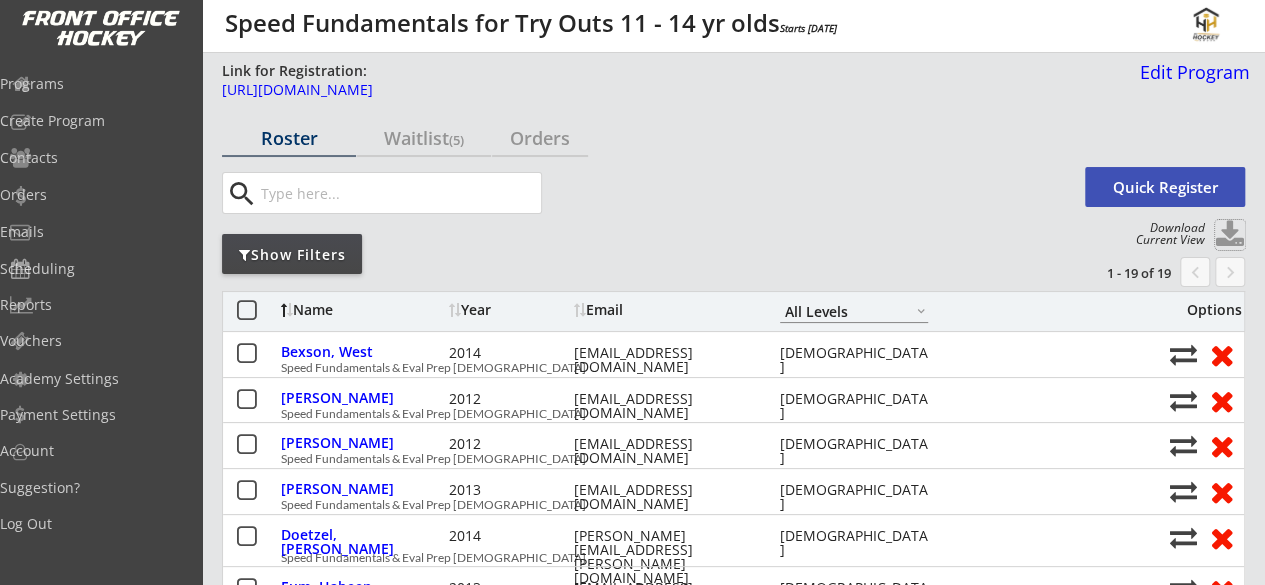 click at bounding box center [1230, 235] 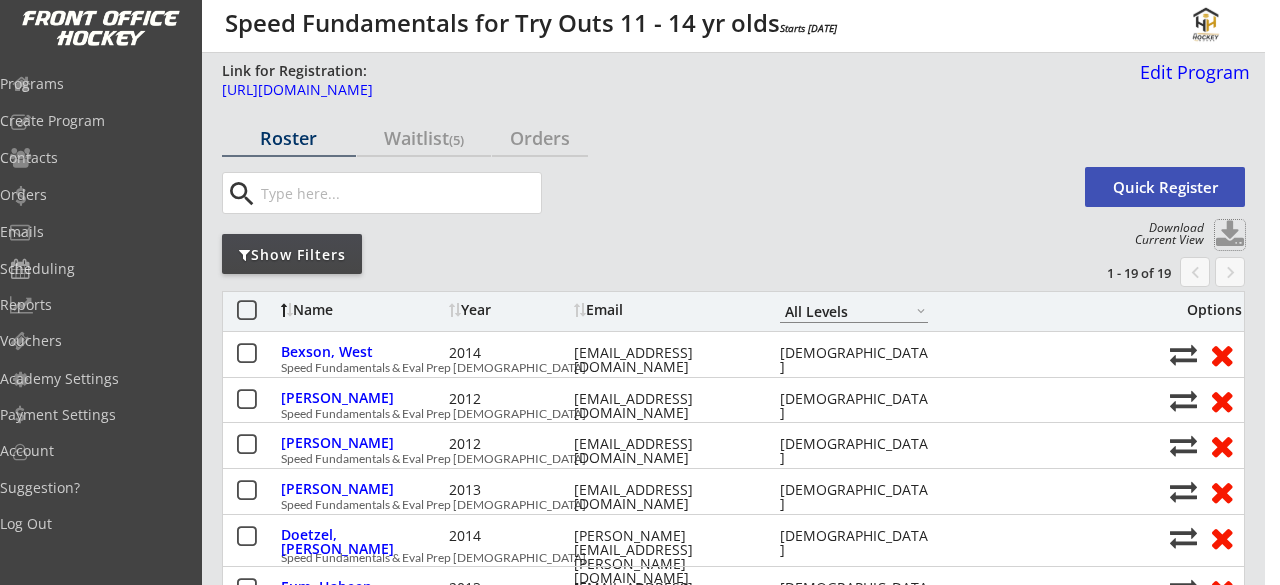 select on ""Player Info"" 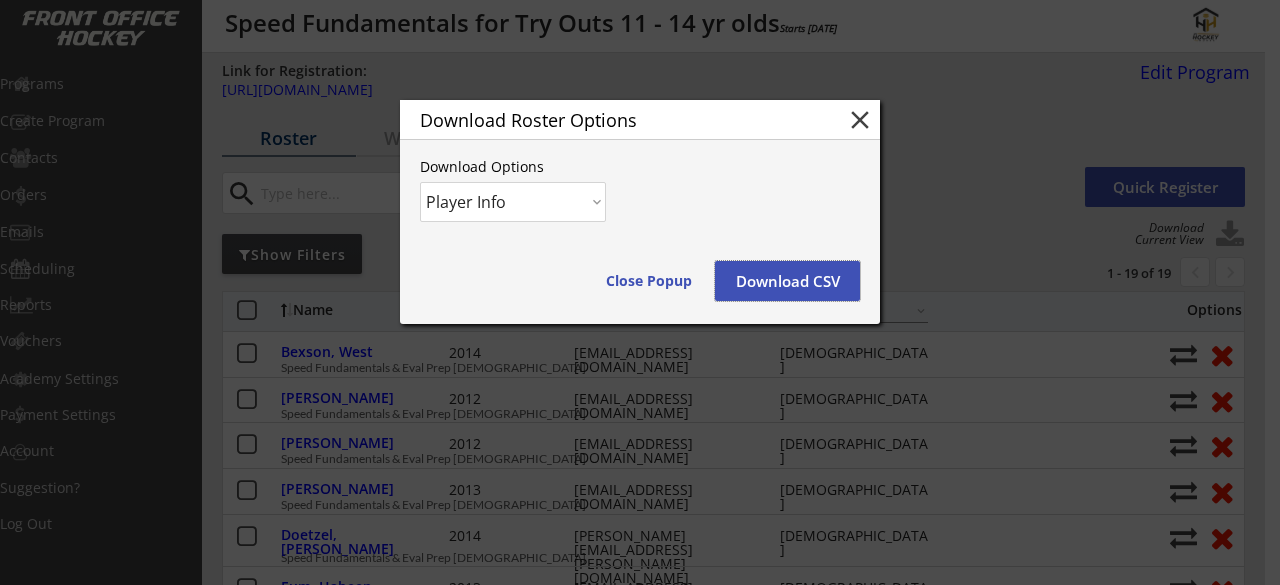 click on "Download CSV" at bounding box center [787, 281] 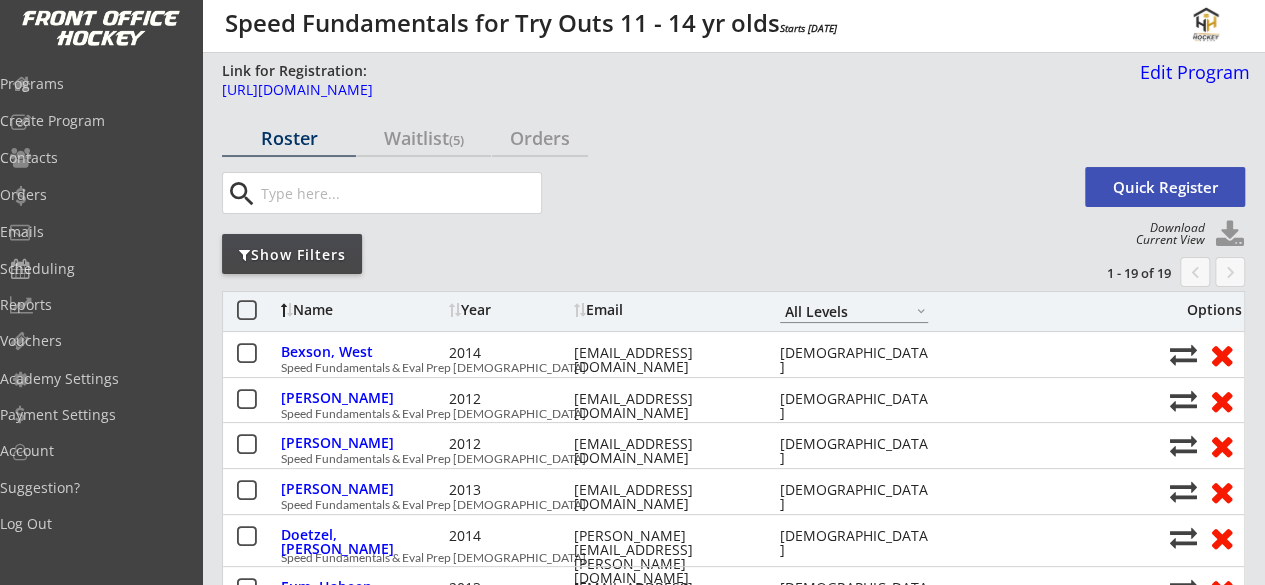 click on "Link for Registration: [URL][DOMAIN_NAME] Edit Program" at bounding box center (736, 88) 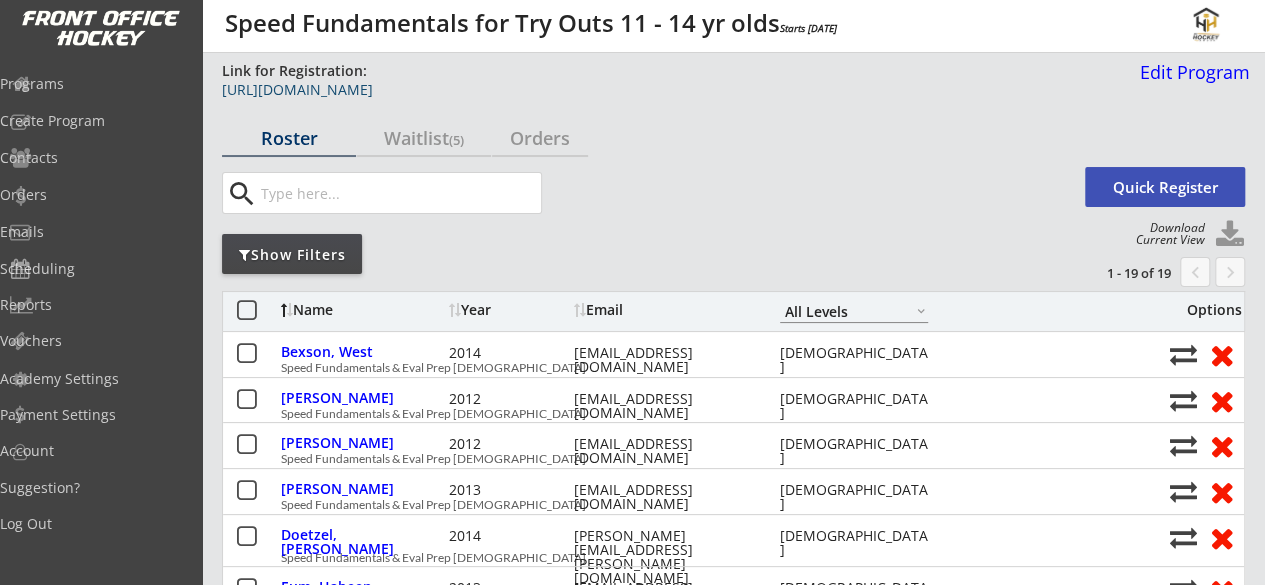 click on "[URL][DOMAIN_NAME]" at bounding box center (674, 90) 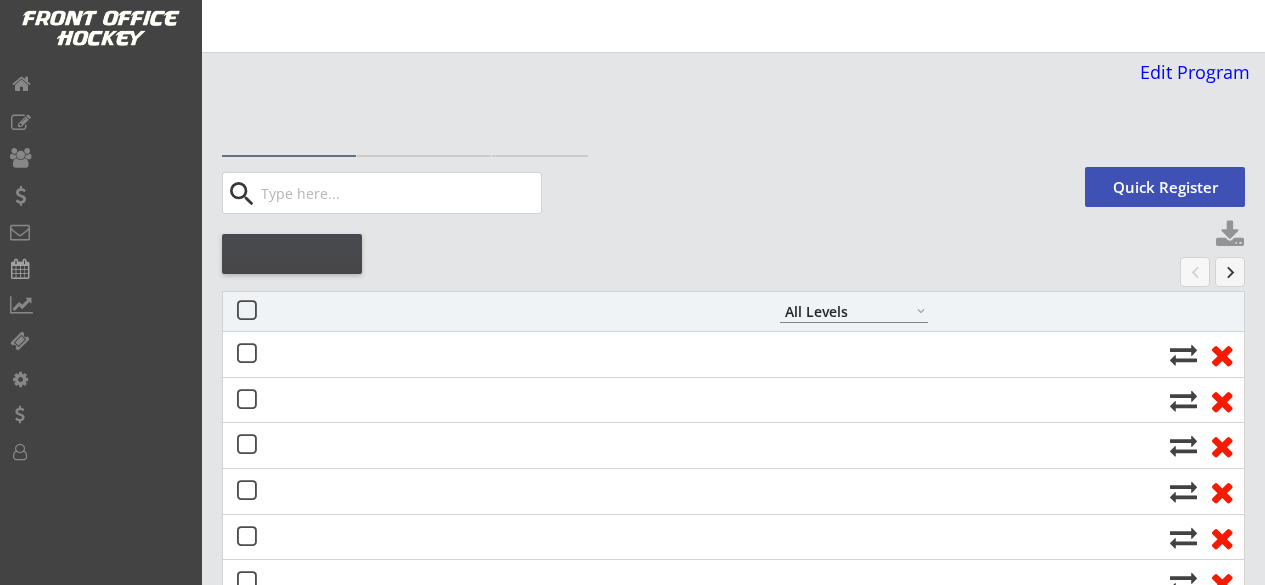 select on ""All Levels"" 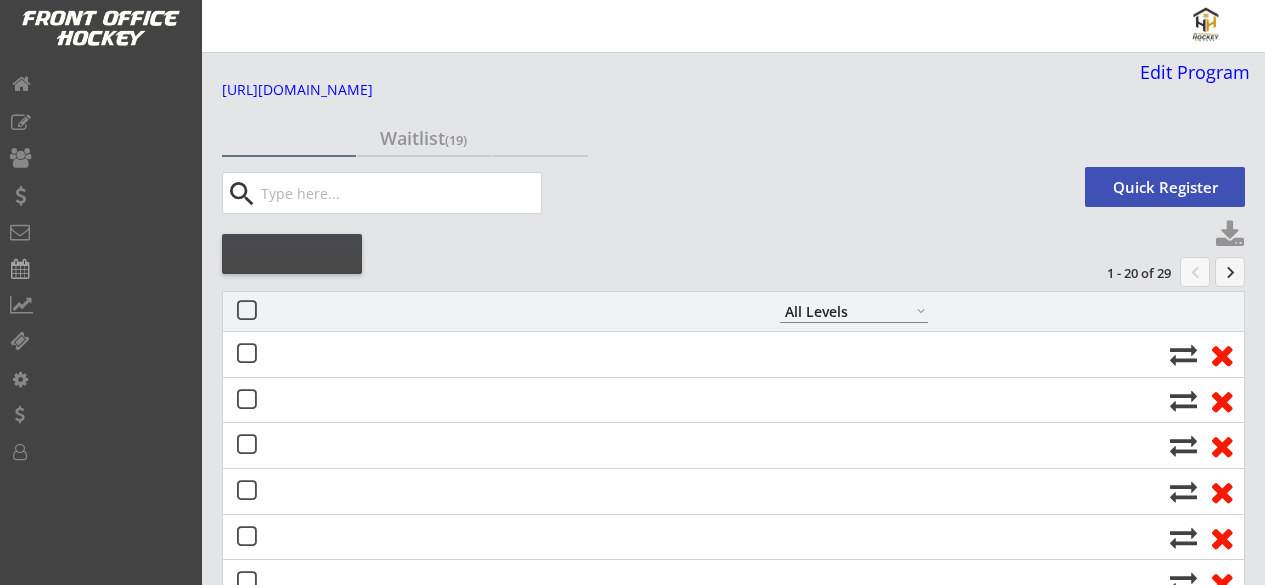 select on ""All Levels"" 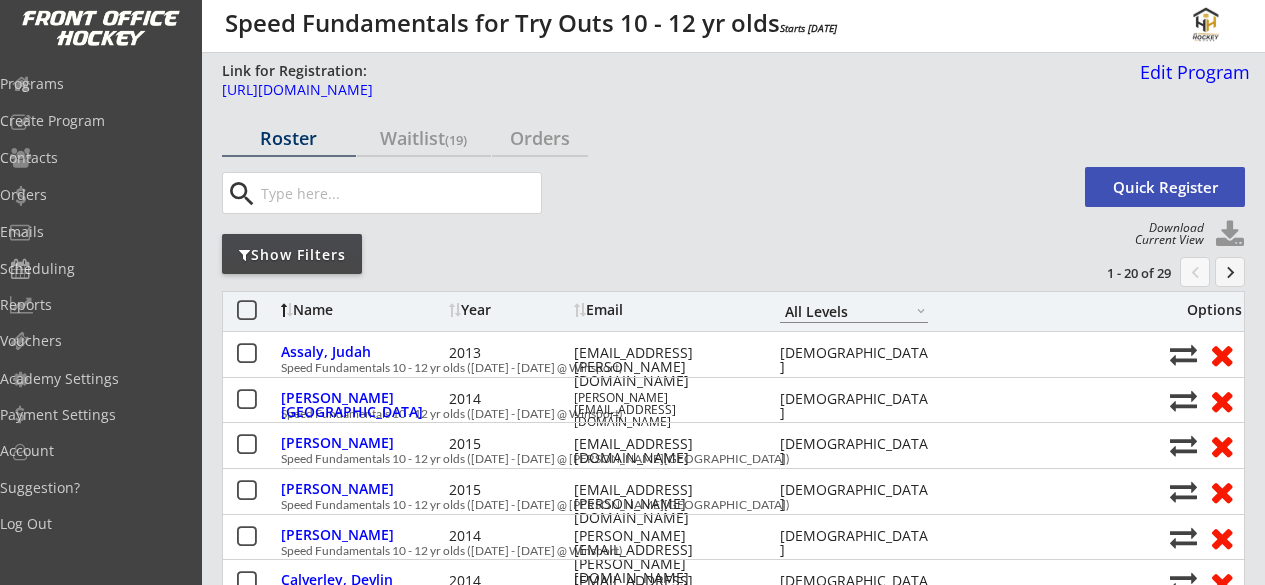 scroll, scrollTop: 0, scrollLeft: 0, axis: both 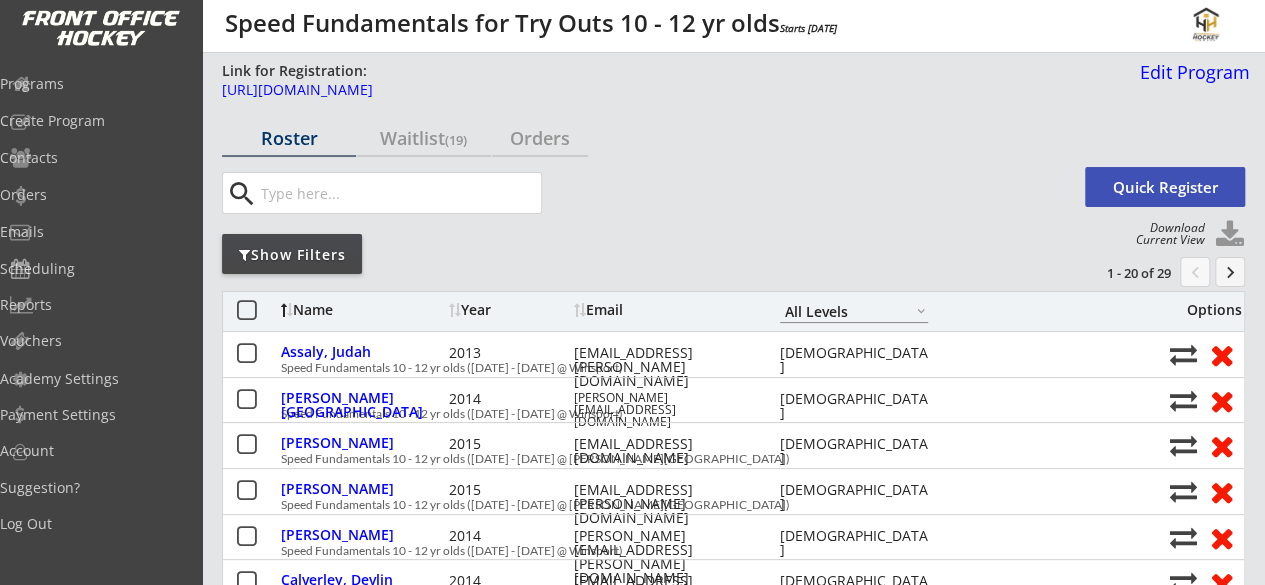 click at bounding box center (1230, 235) 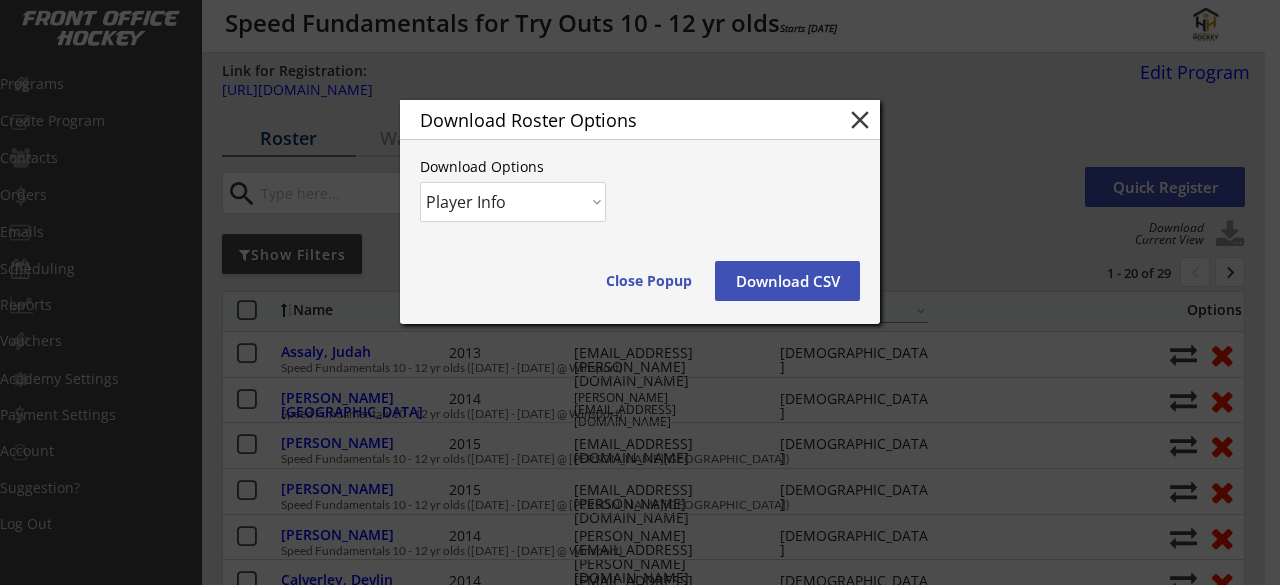 click on "Download CSV" at bounding box center [787, 281] 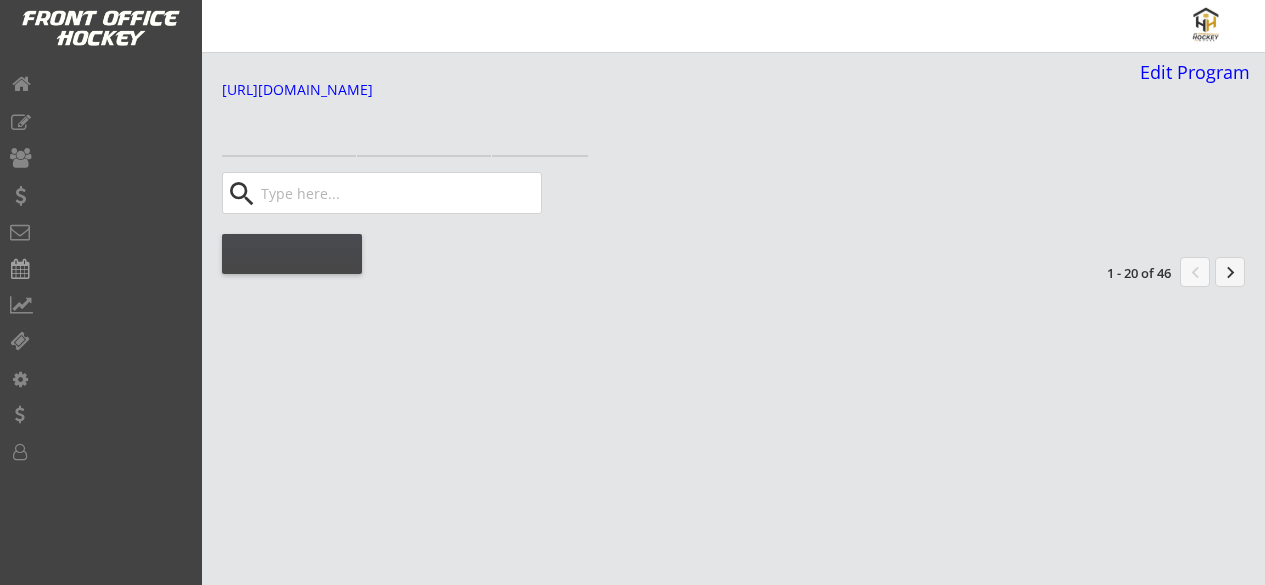 select on ""All Levels"" 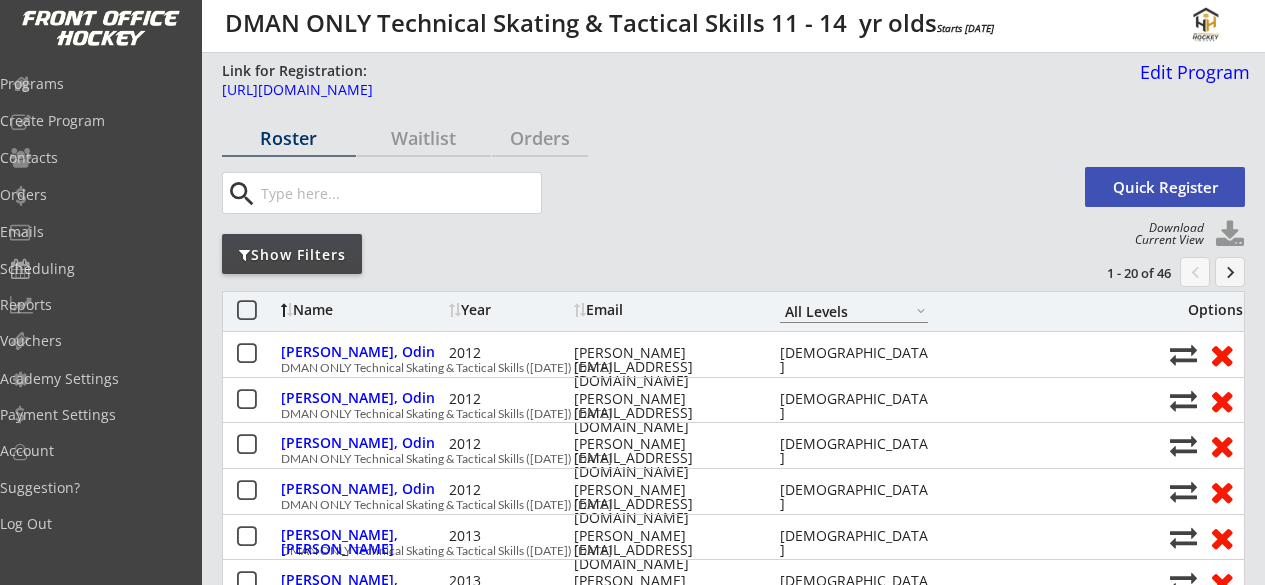 select on ""All Levels"" 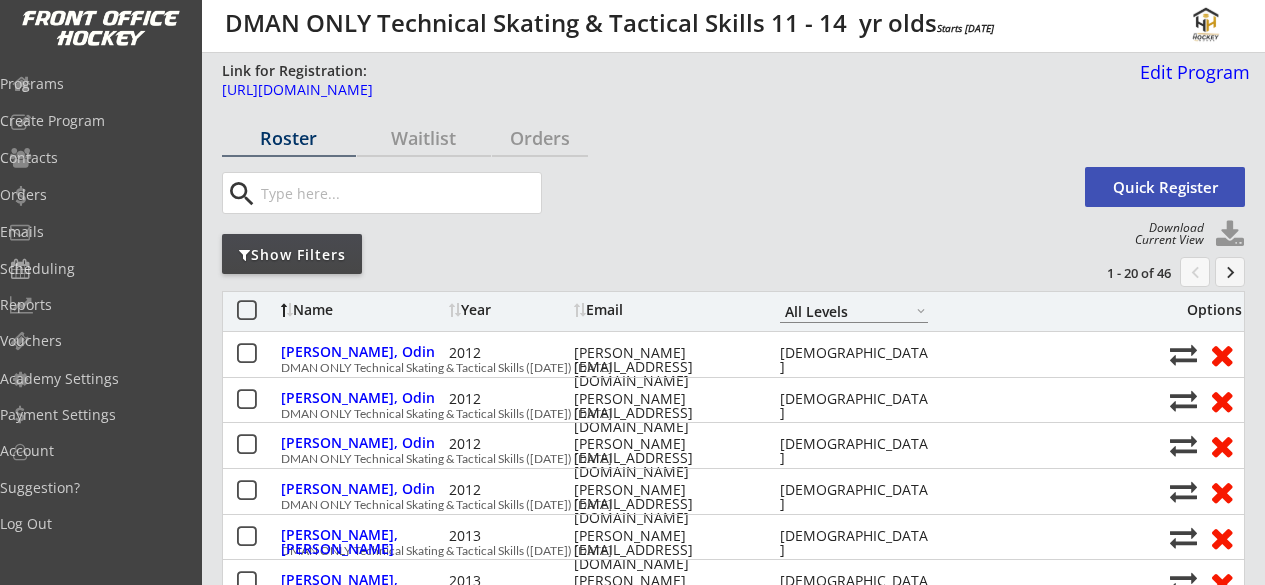 scroll, scrollTop: 0, scrollLeft: 0, axis: both 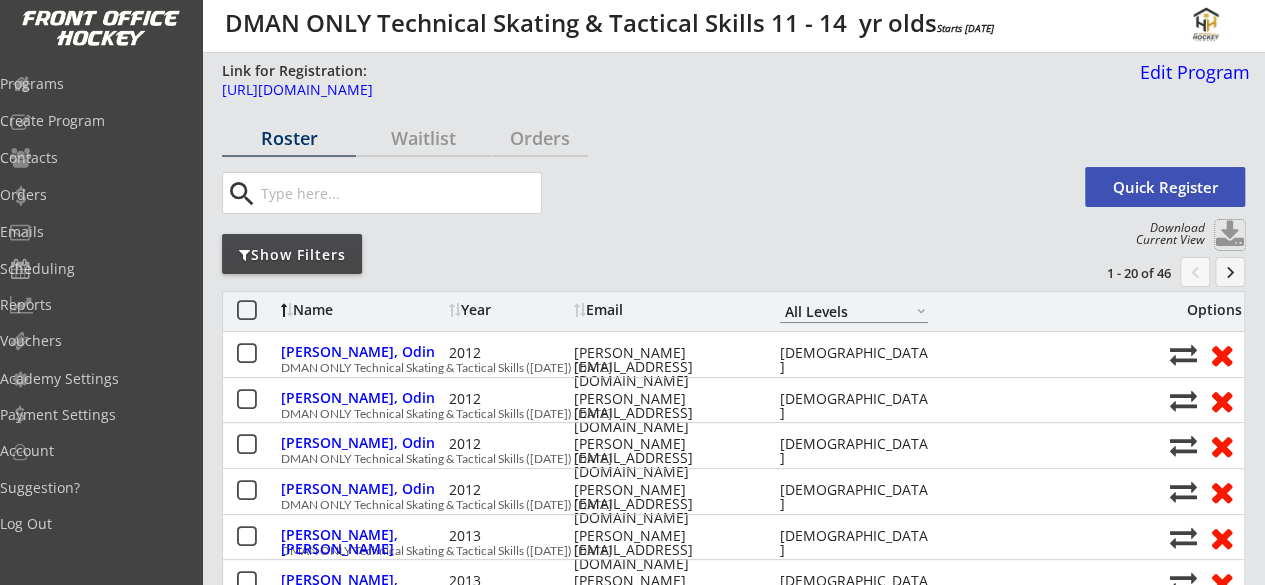 click at bounding box center (1230, 235) 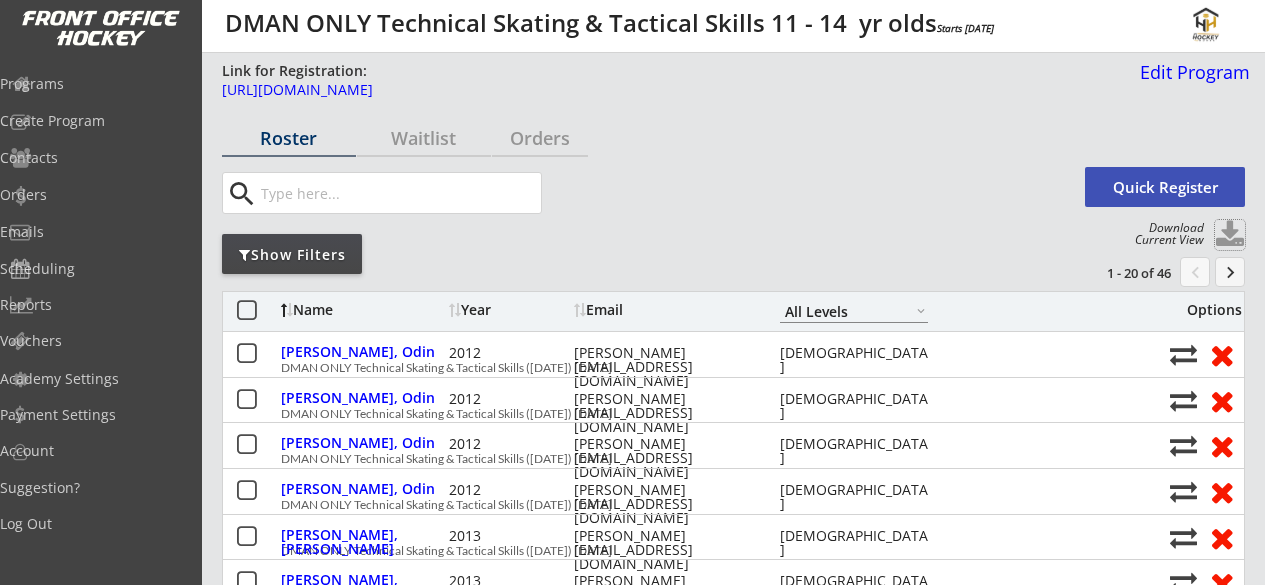select on ""Player Info"" 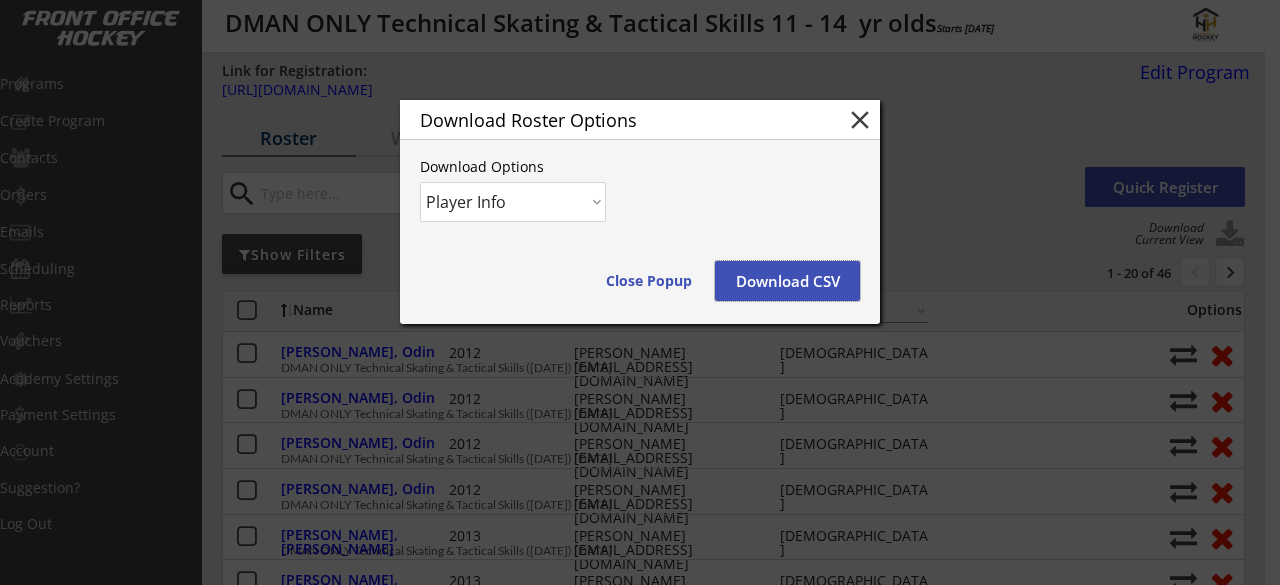 click on "Download CSV" at bounding box center (787, 281) 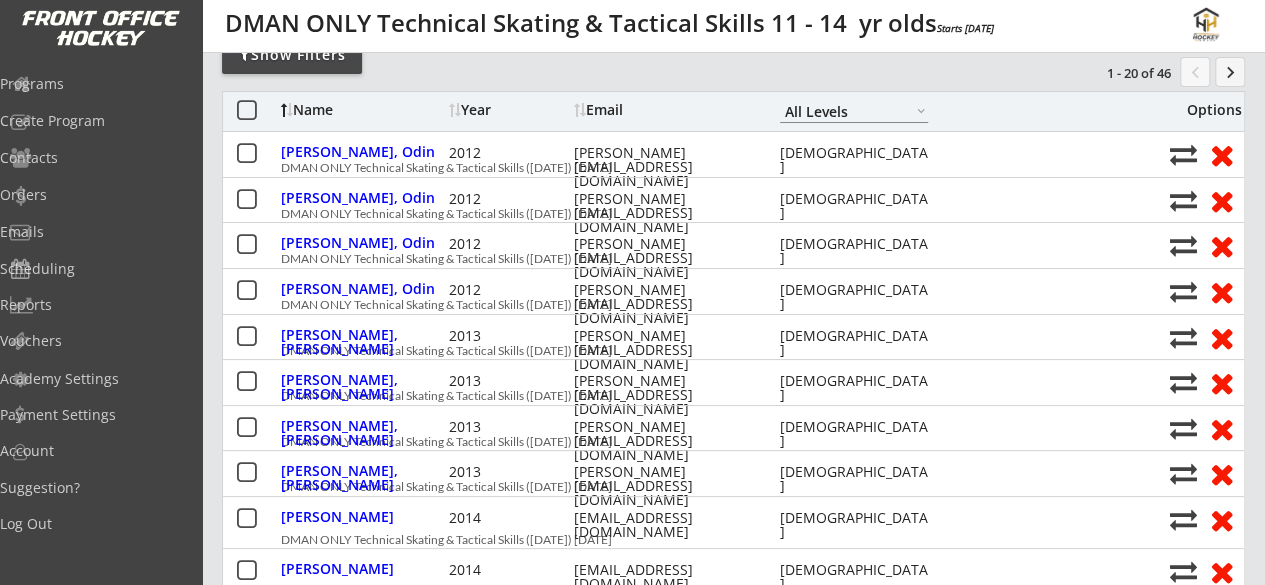 scroll, scrollTop: 0, scrollLeft: 0, axis: both 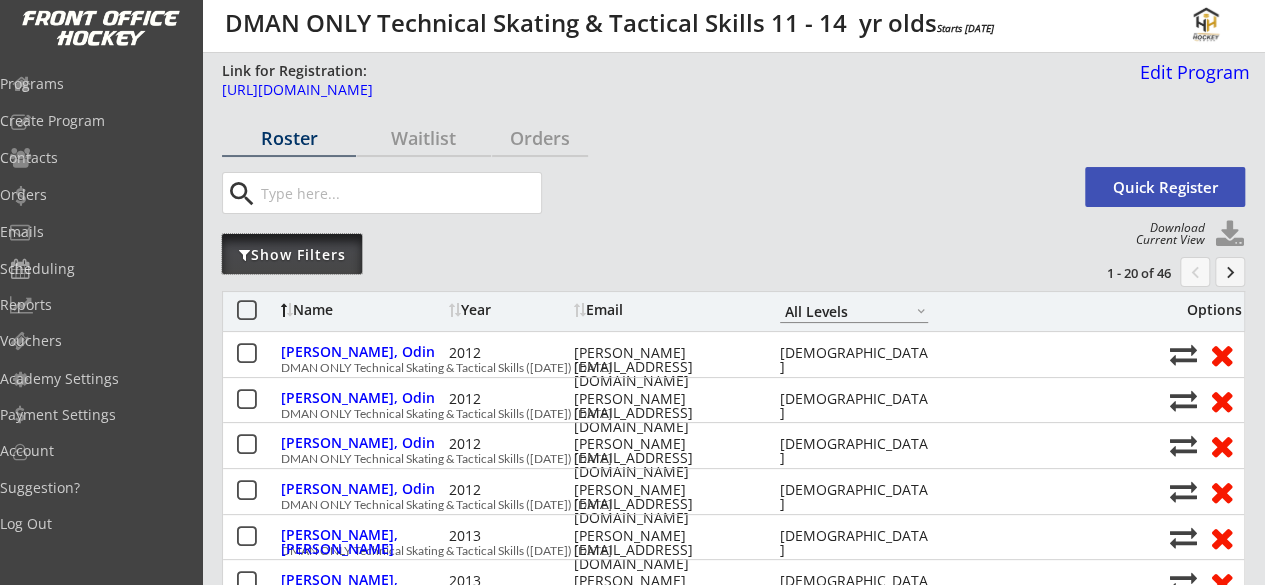 click on "Show Filters" at bounding box center (292, 255) 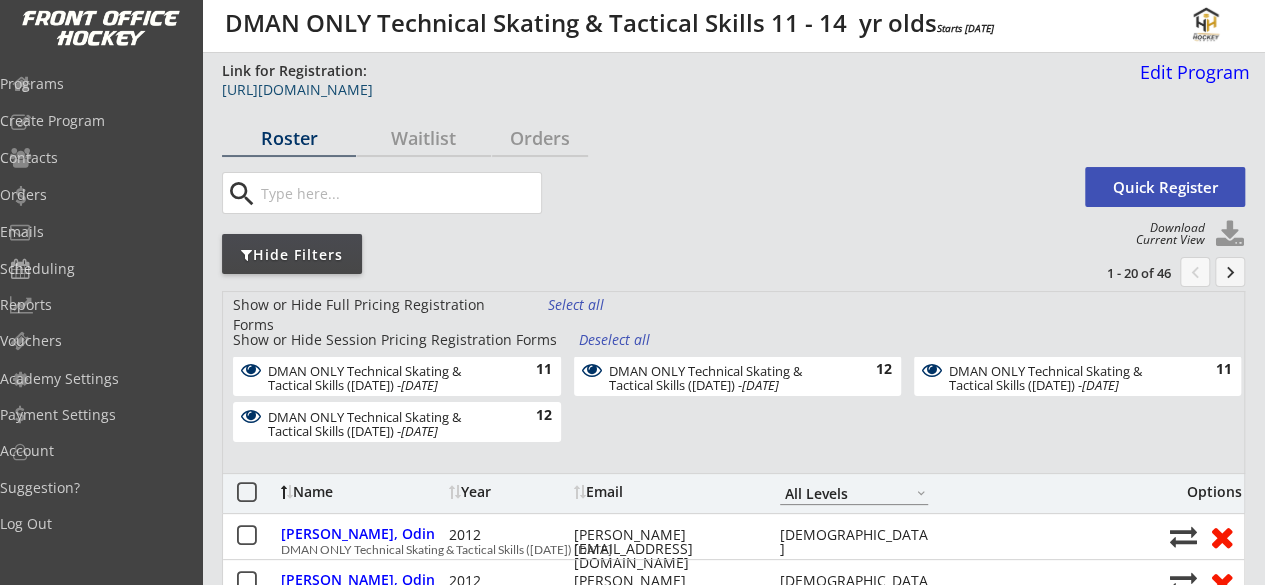 click on "https://frontofficehockey.com/mhh-program/1738810639125x313544068806213600" at bounding box center (674, 90) 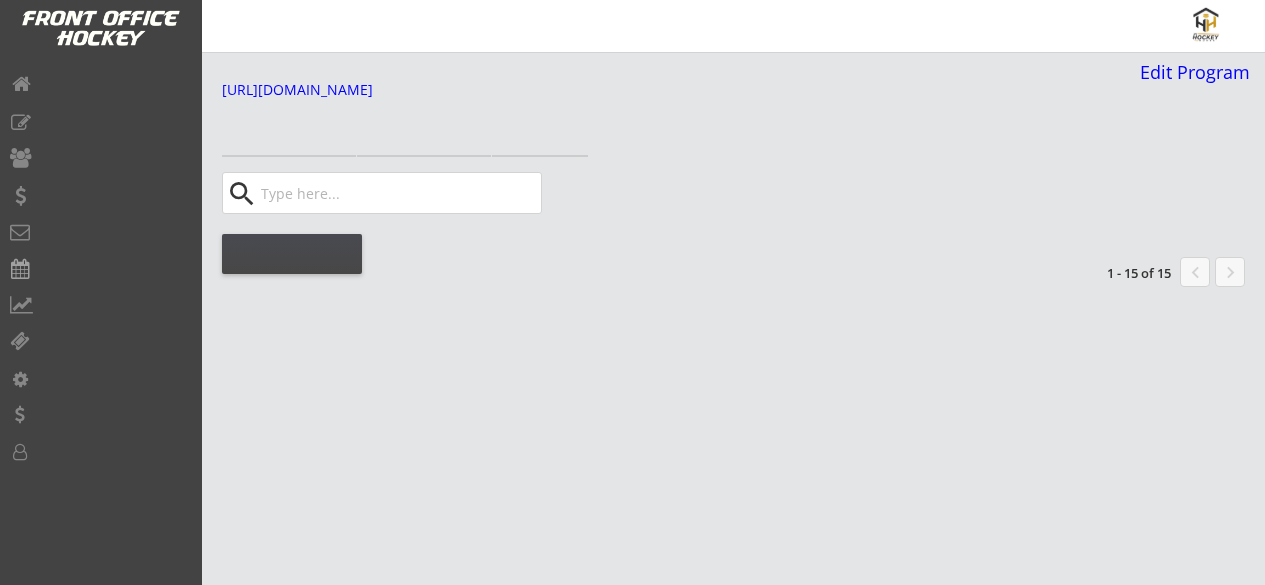 select on ""All Levels"" 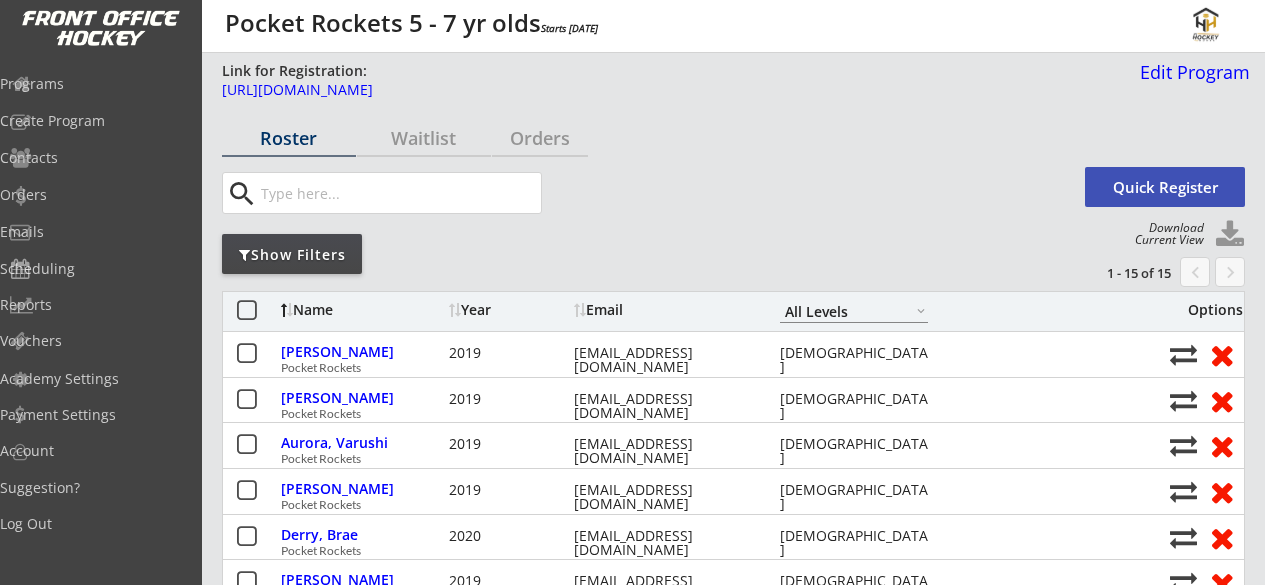 select on ""All Levels"" 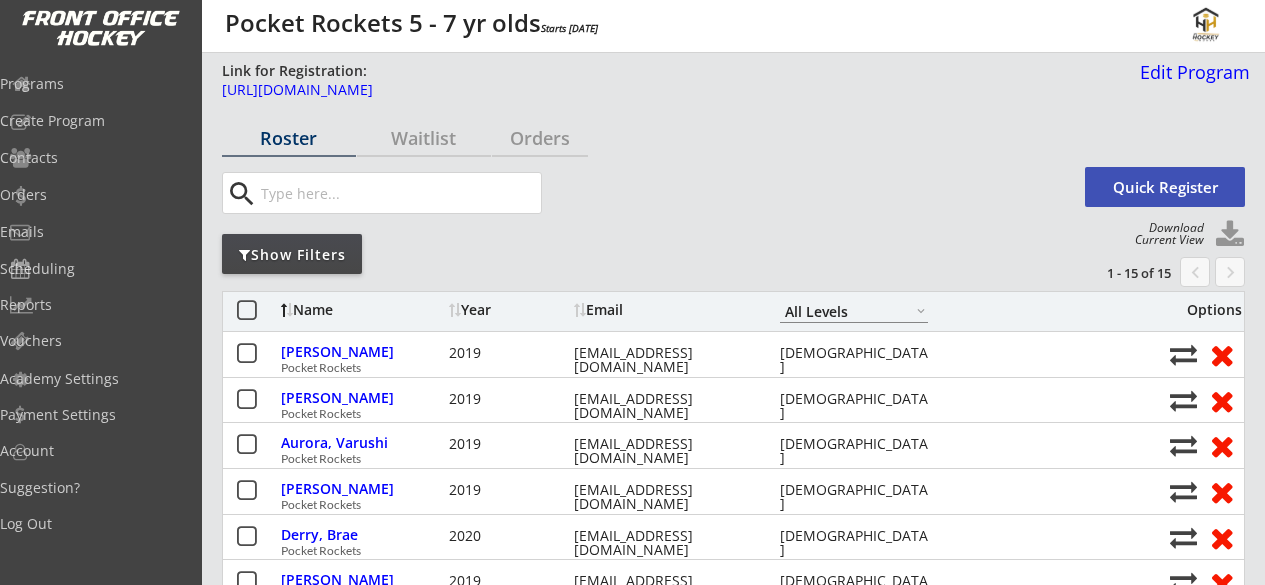 scroll, scrollTop: 0, scrollLeft: 0, axis: both 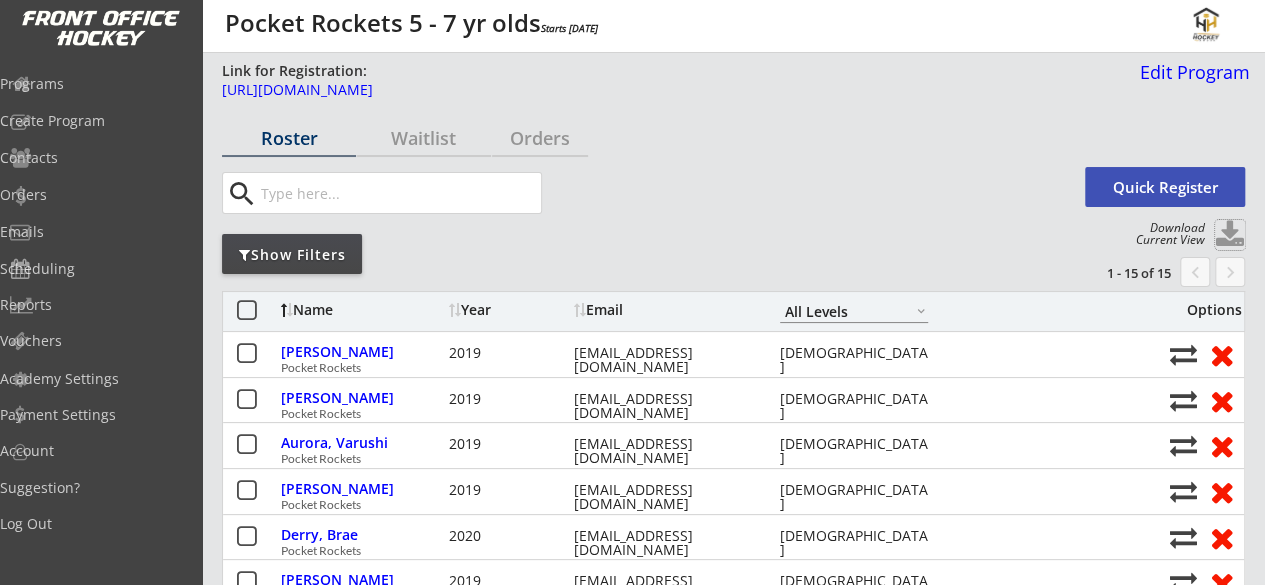 click at bounding box center [1230, 235] 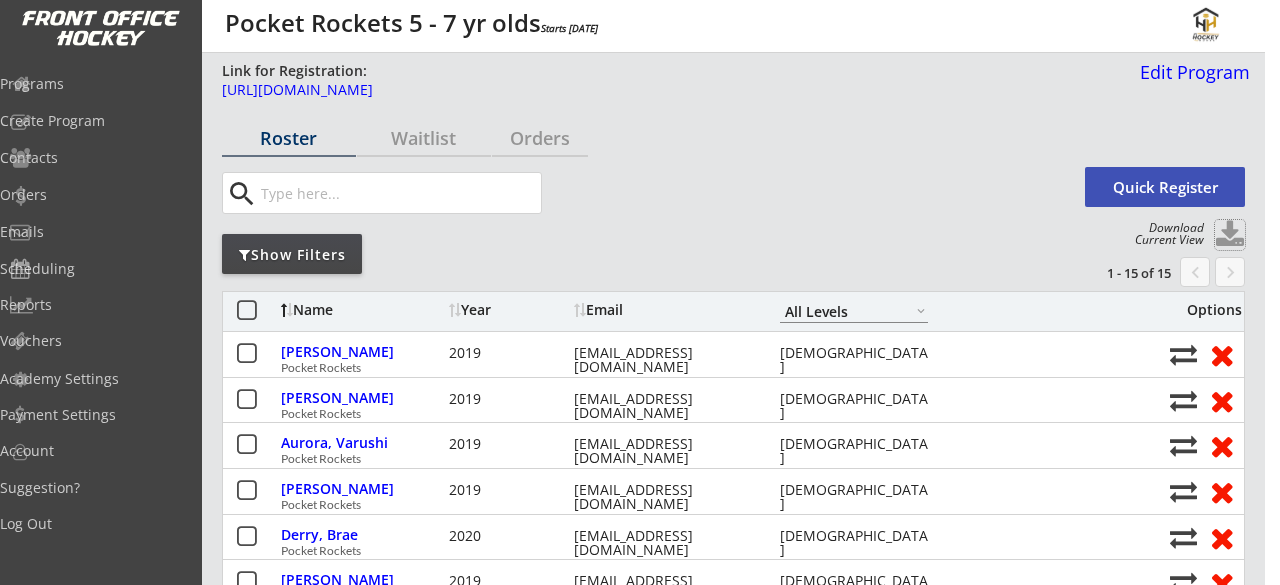 select on ""Player Info"" 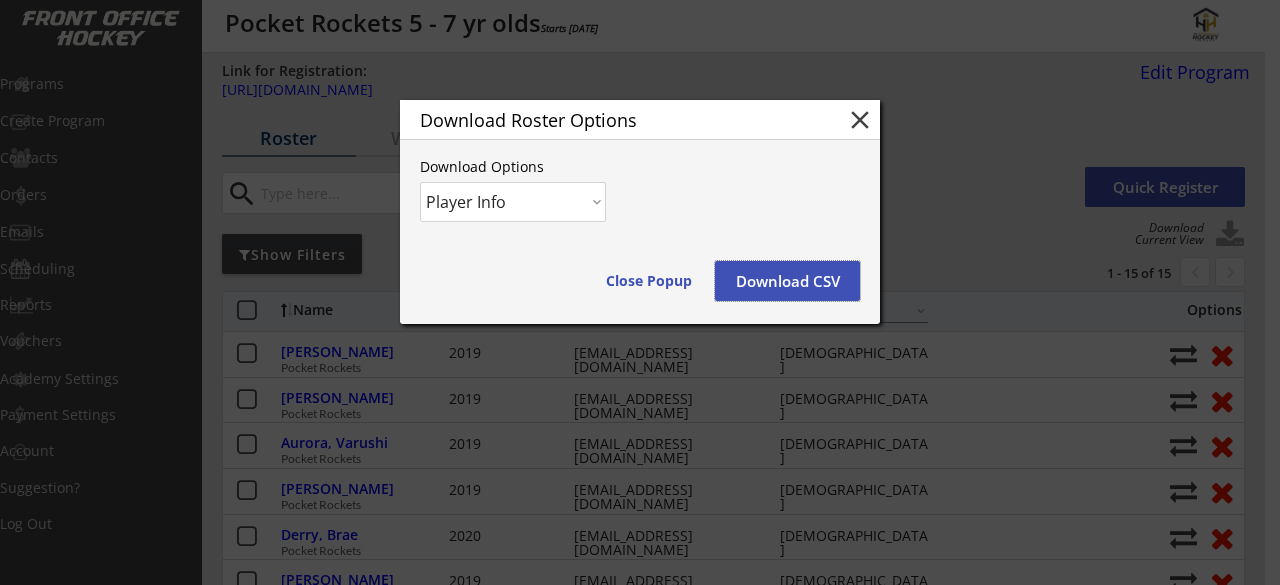 click on "Download CSV" at bounding box center (787, 281) 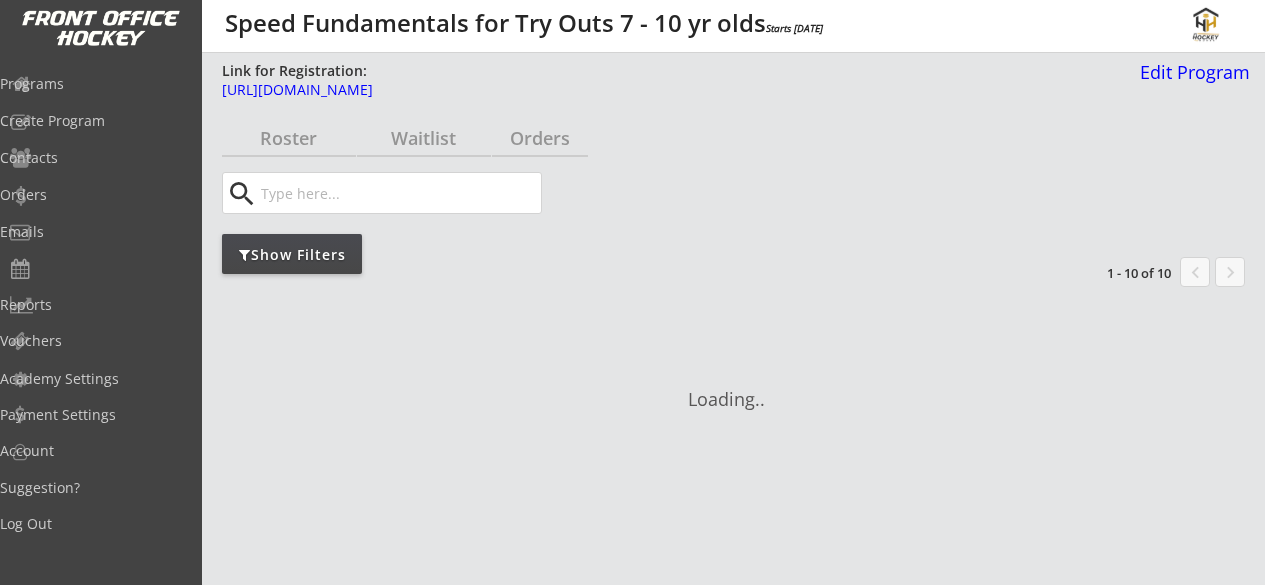 select on ""All Levels"" 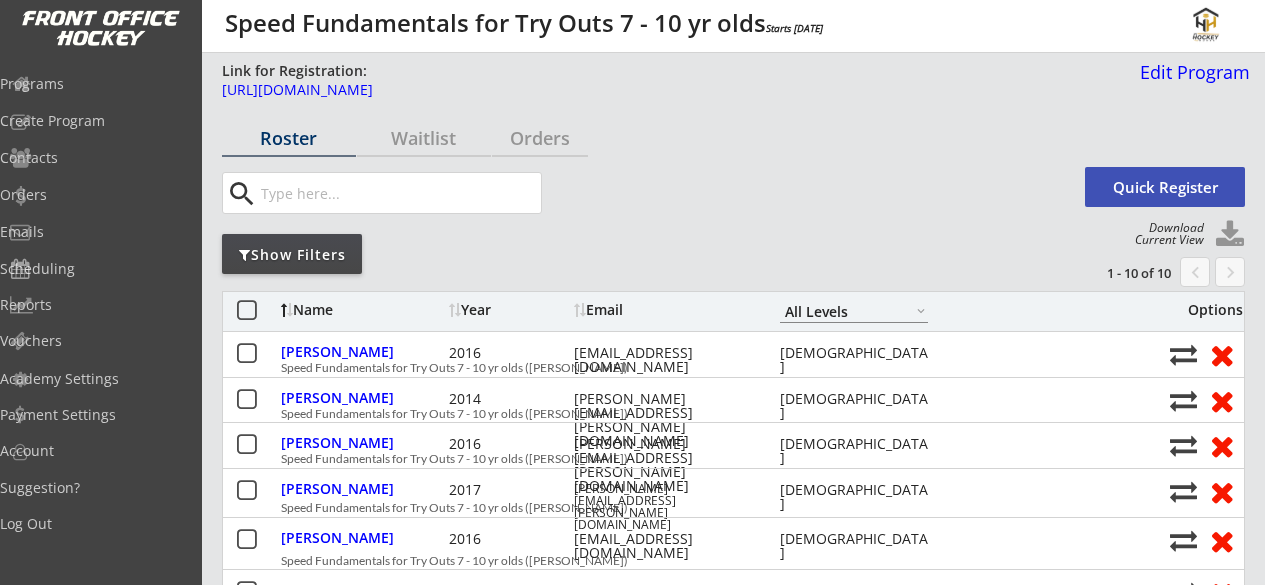 select on ""All Levels"" 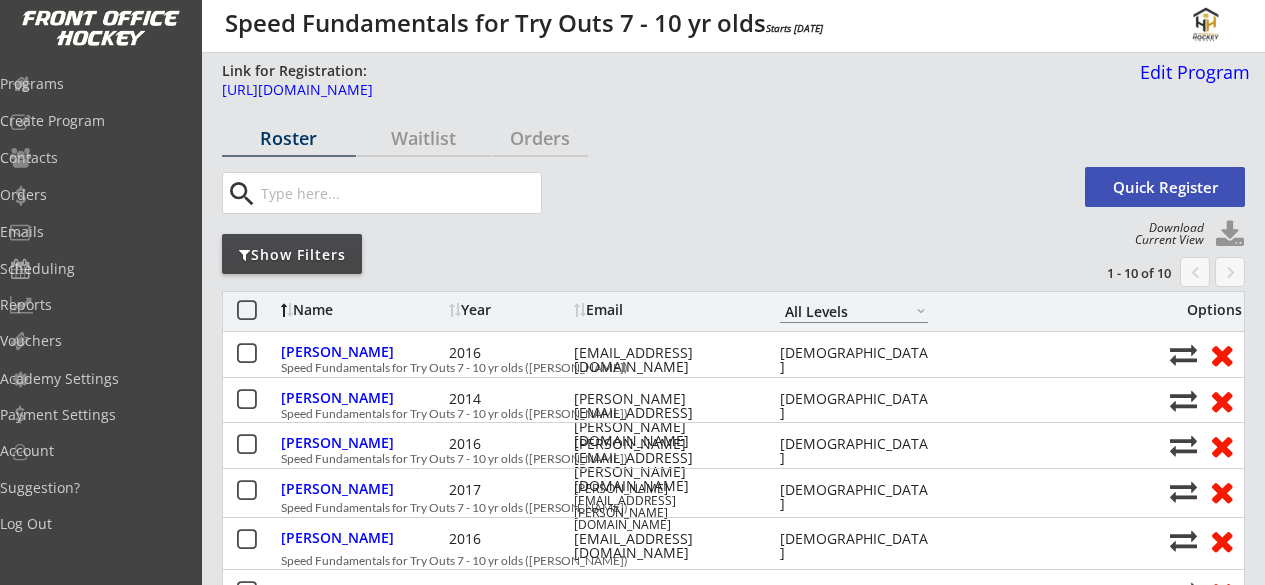 scroll, scrollTop: 0, scrollLeft: 0, axis: both 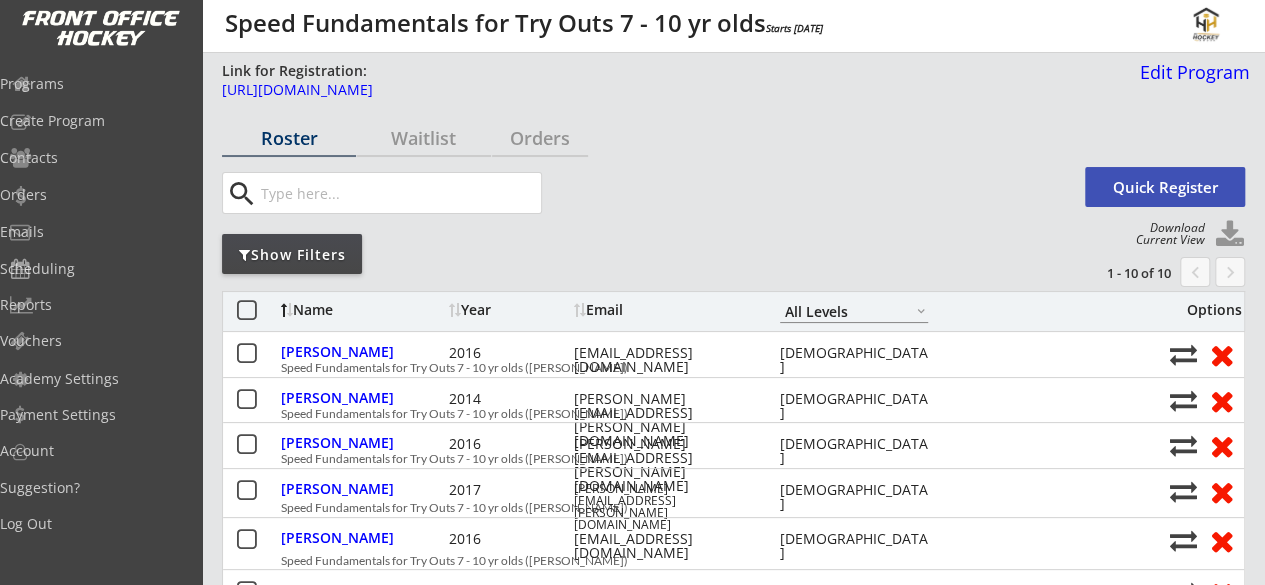 click on "search Quick Register" at bounding box center (733, 193) 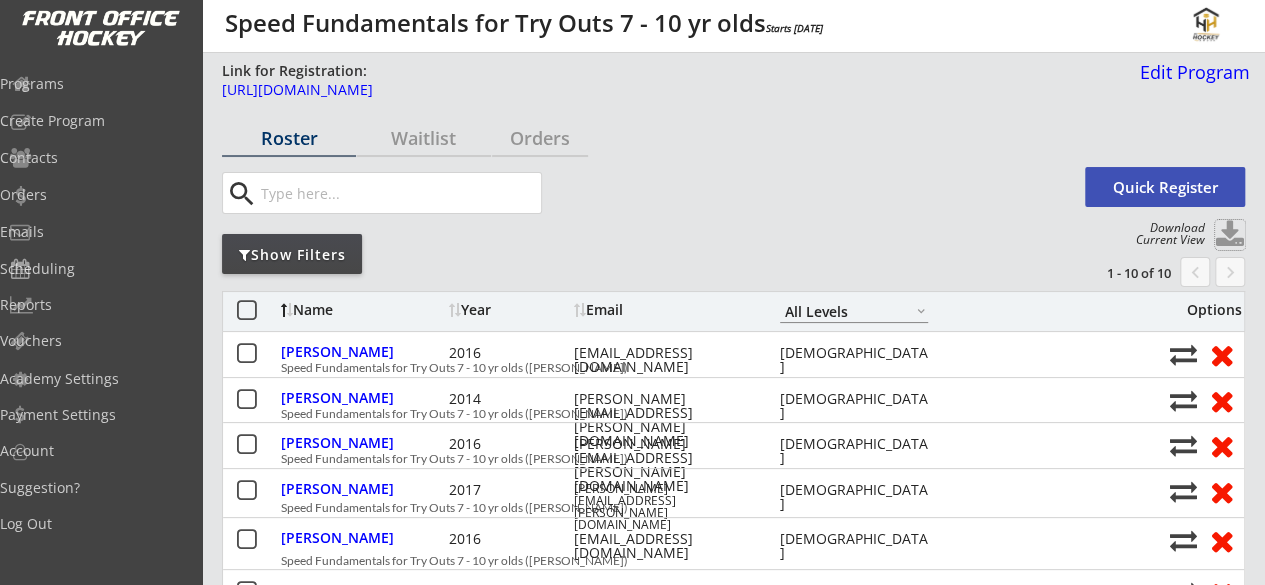 click at bounding box center (1230, 235) 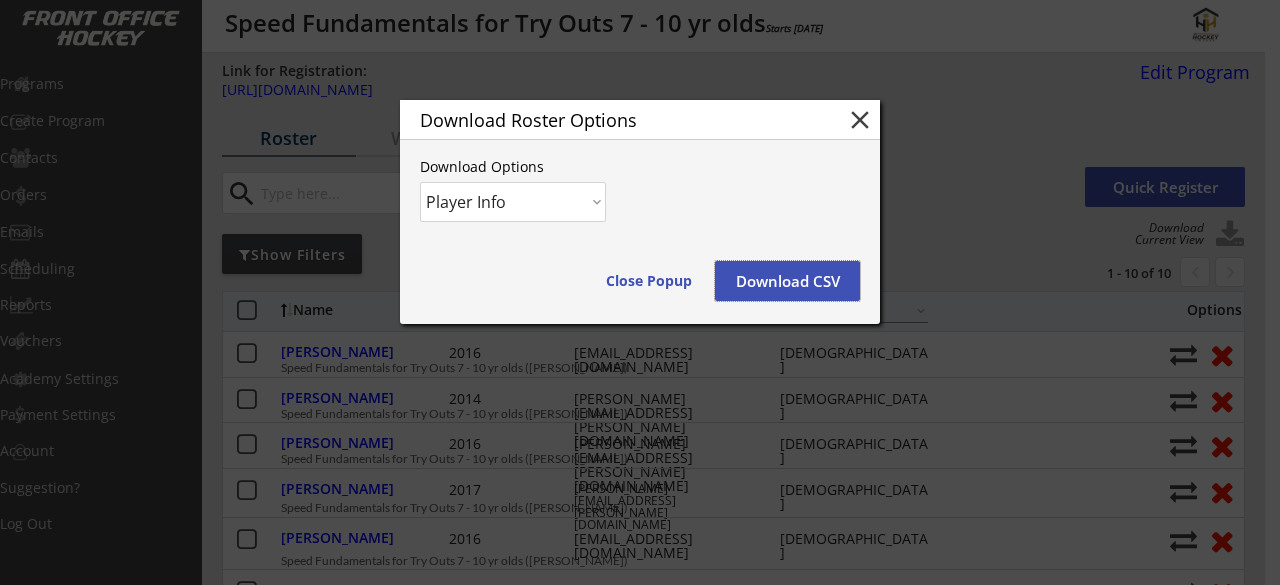 click on "Download CSV" at bounding box center (787, 281) 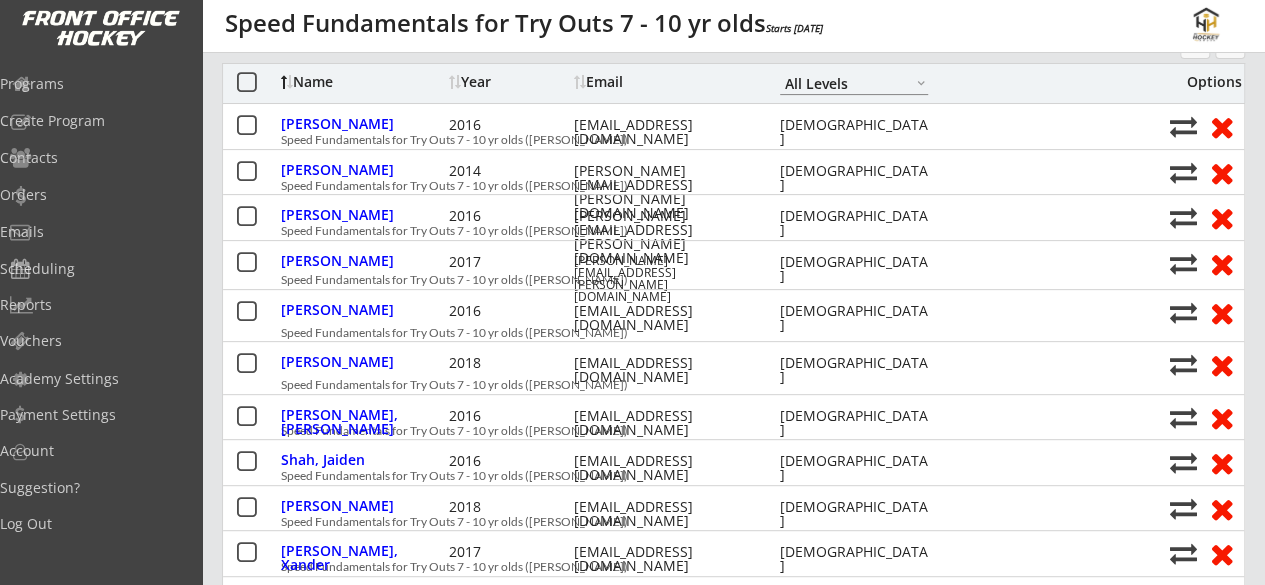 scroll, scrollTop: 0, scrollLeft: 0, axis: both 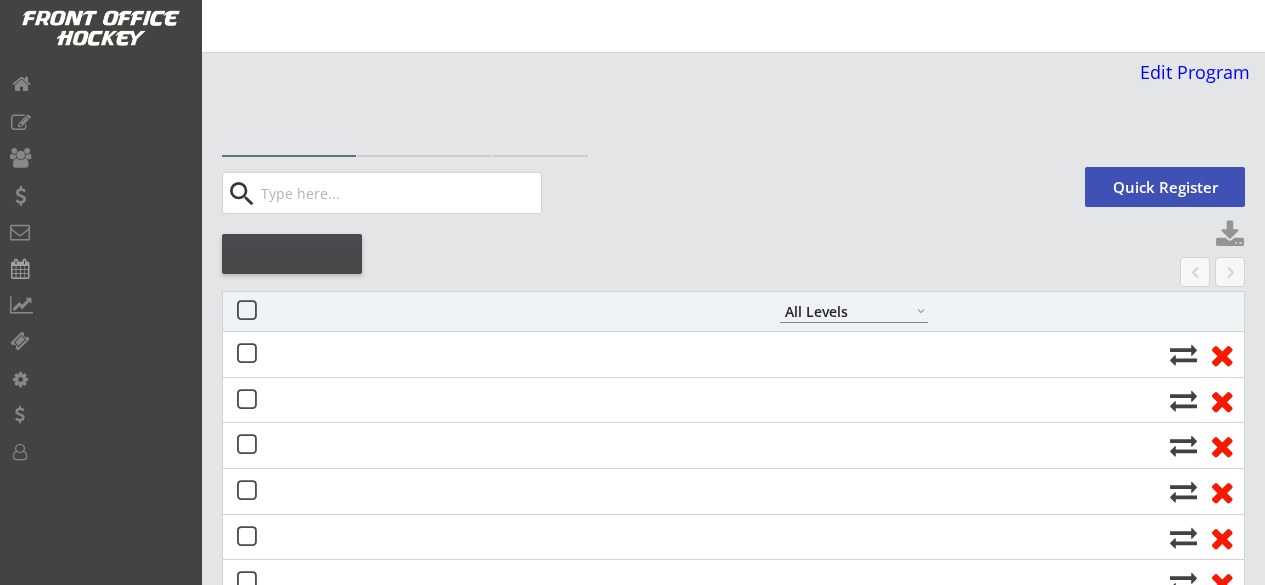 select on ""All Levels"" 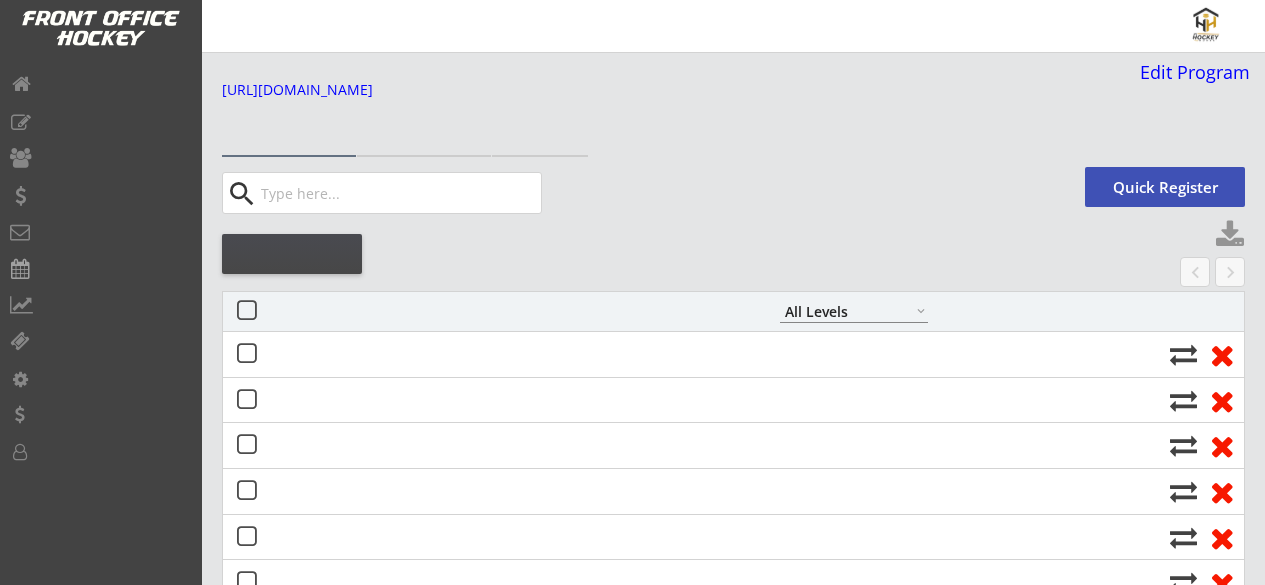 select on ""All Levels"" 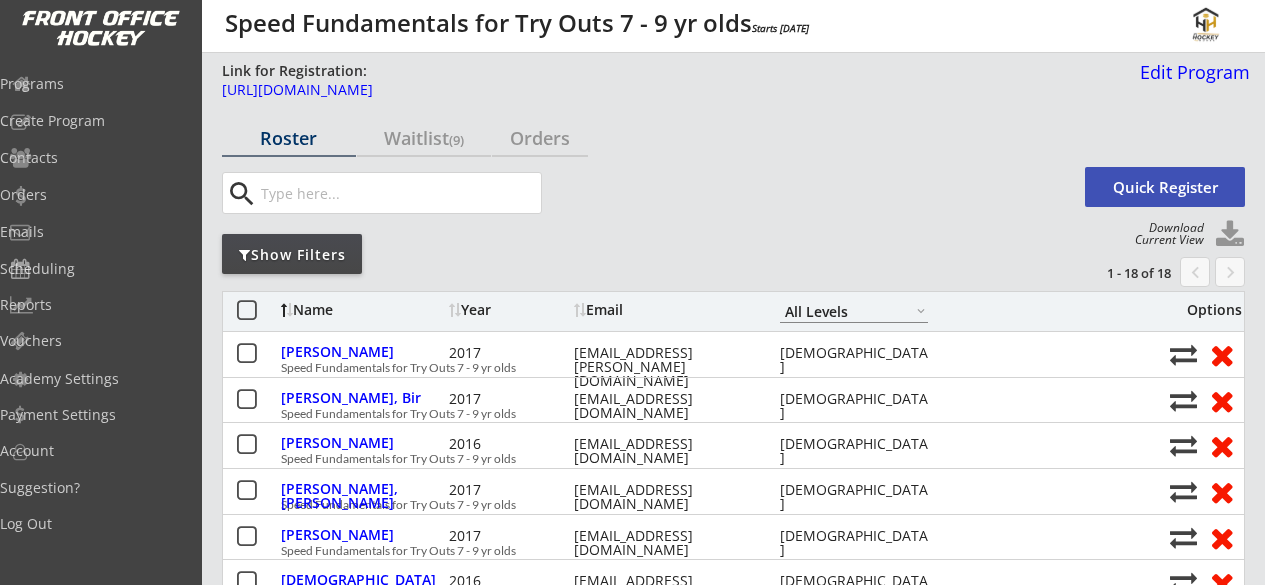scroll, scrollTop: 0, scrollLeft: 0, axis: both 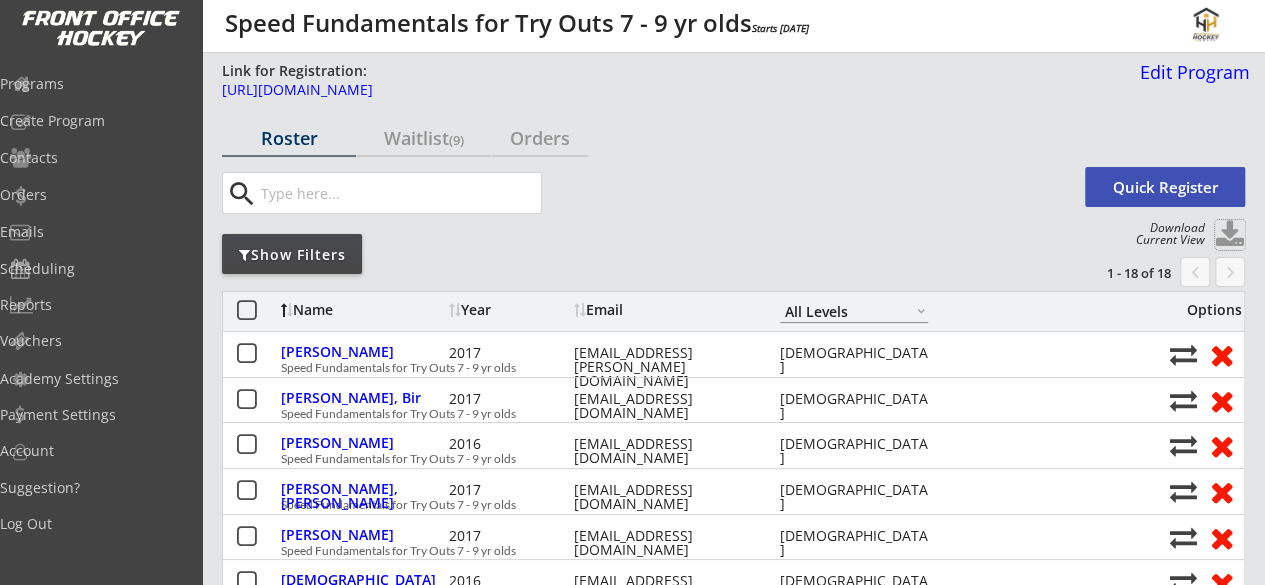 click at bounding box center (1230, 235) 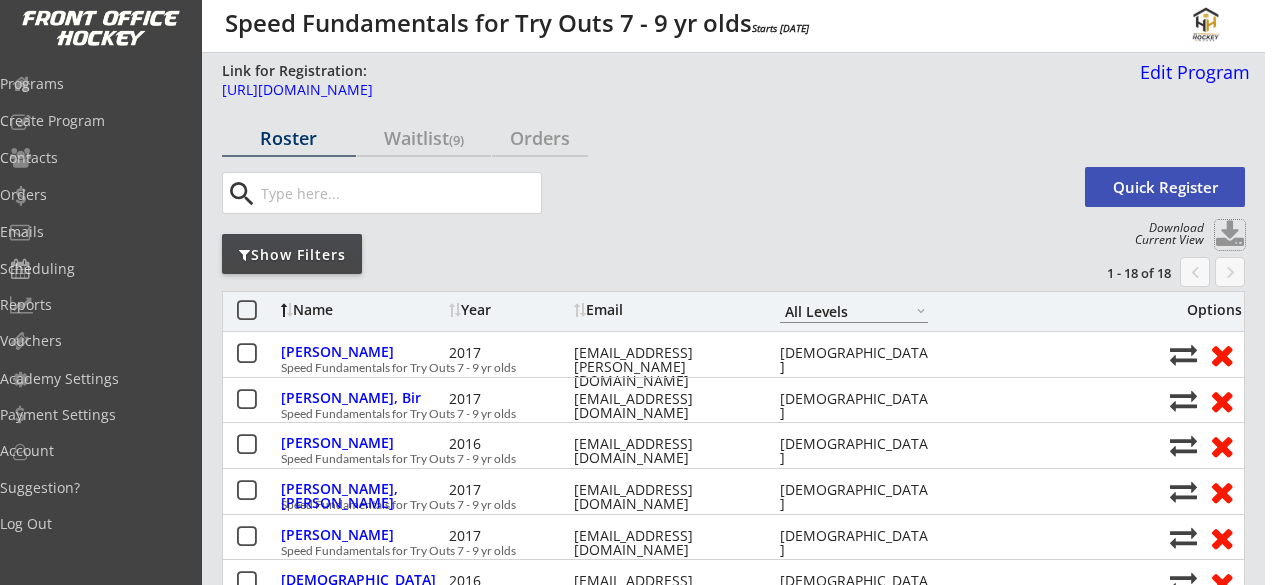 select on ""Player Info"" 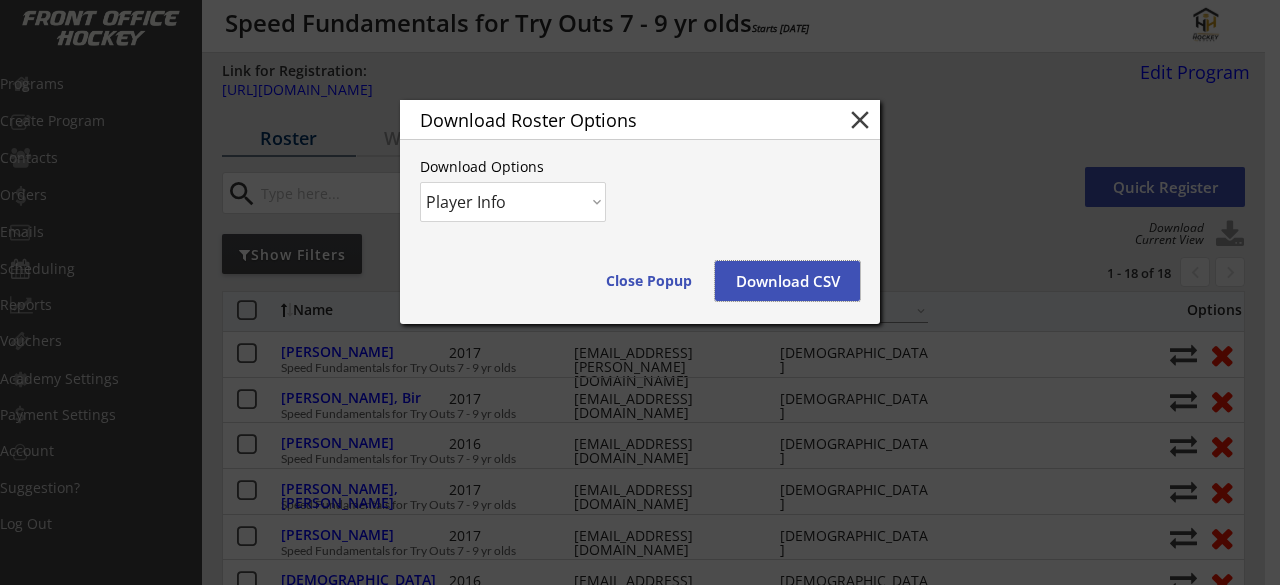 click on "Download CSV" at bounding box center [787, 281] 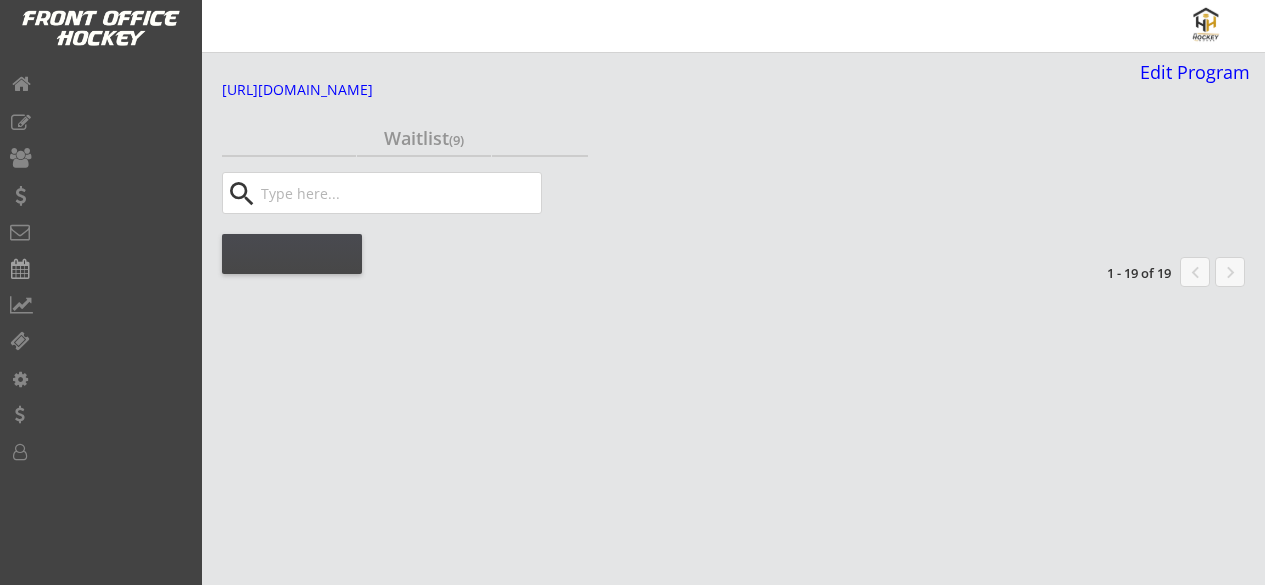 select on ""All Levels"" 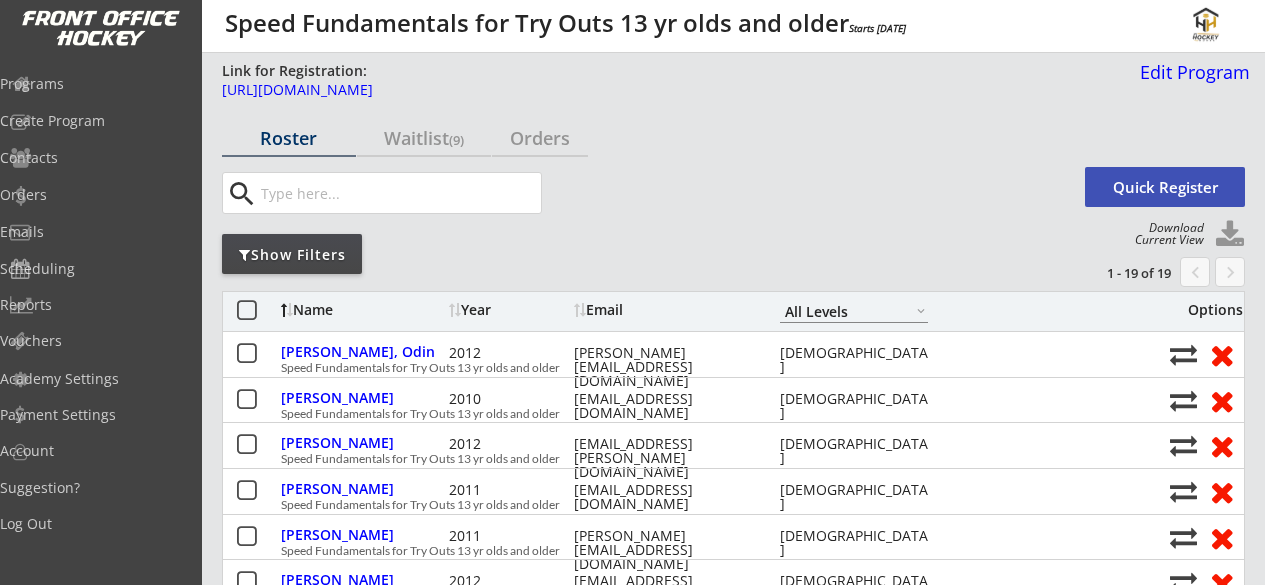 select on ""All Levels"" 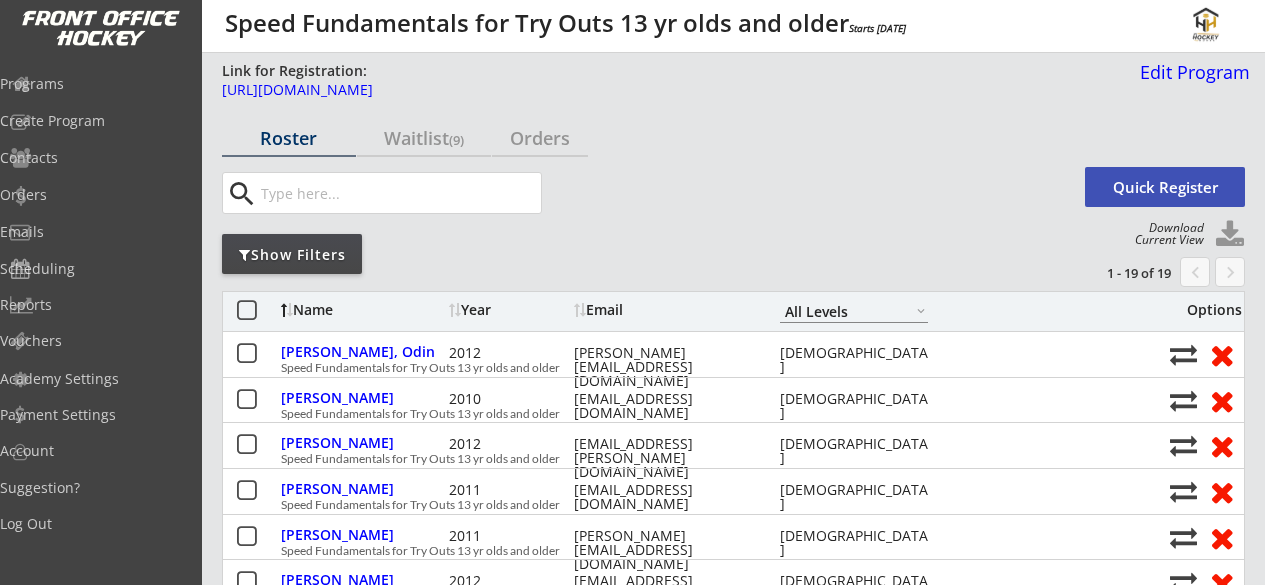 scroll, scrollTop: 0, scrollLeft: 0, axis: both 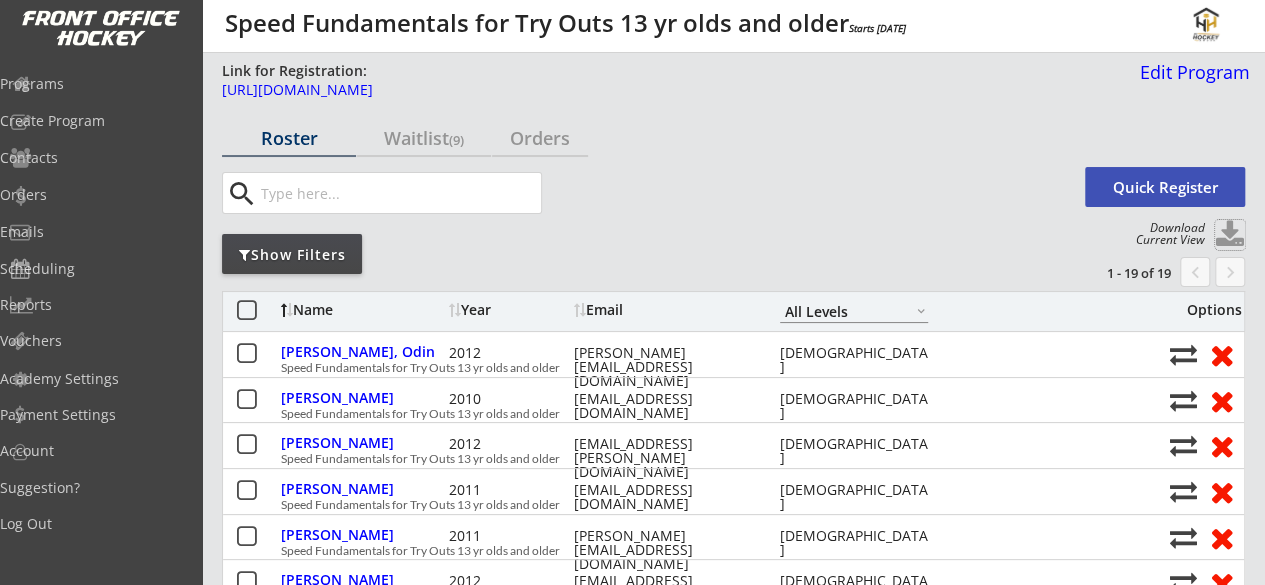 click at bounding box center [1230, 235] 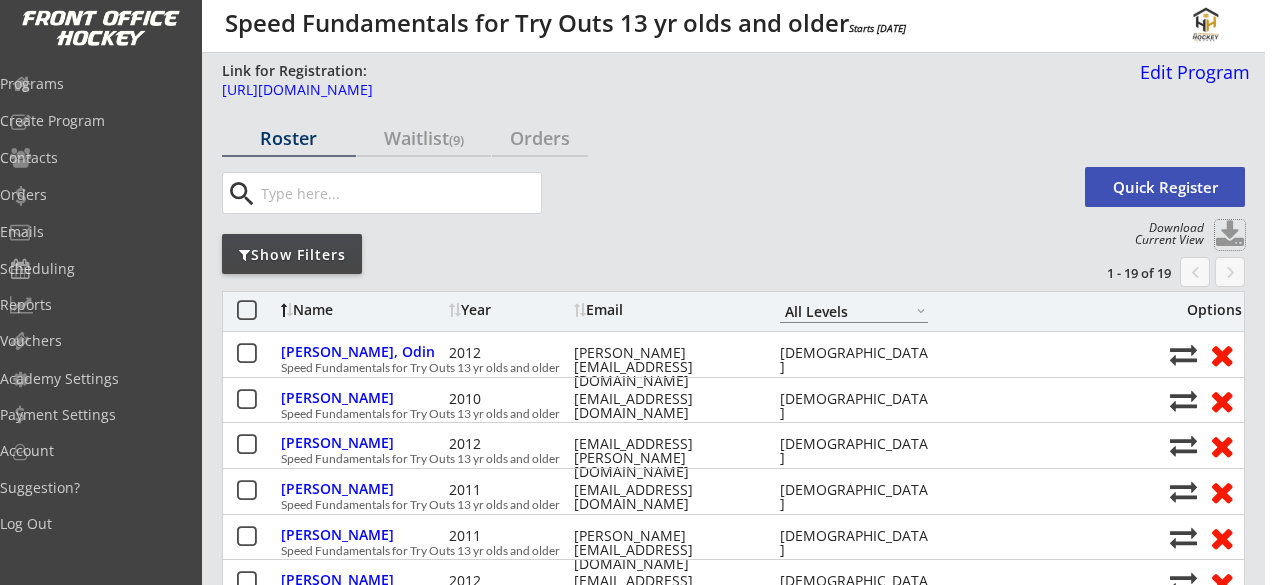 select on ""Player Info"" 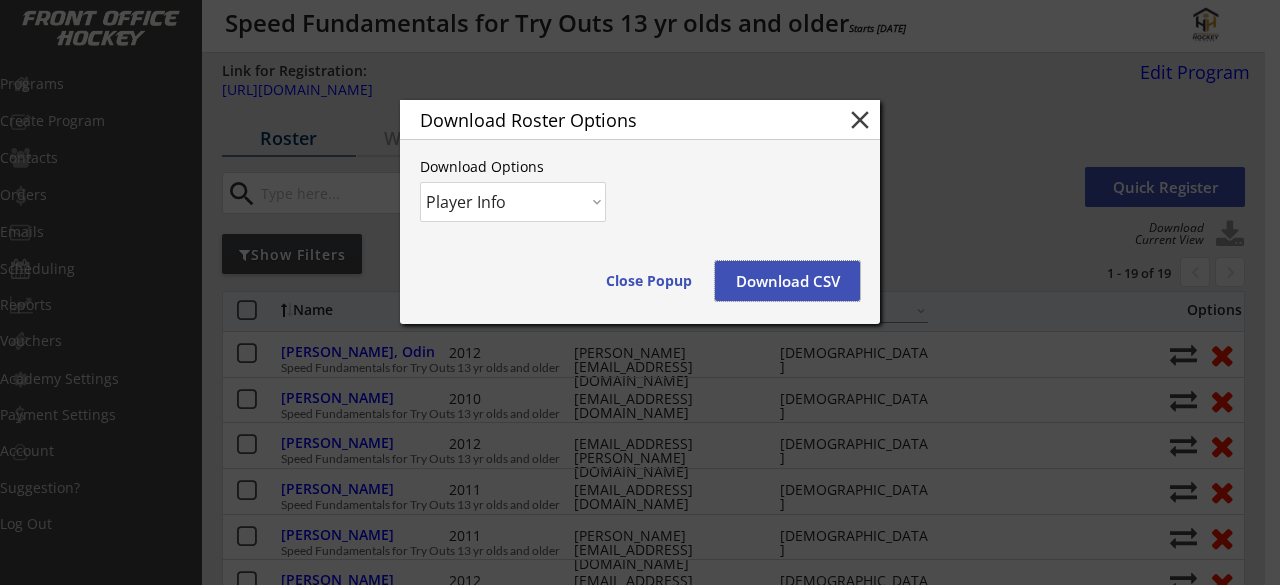 click on "Download CSV" at bounding box center [787, 281] 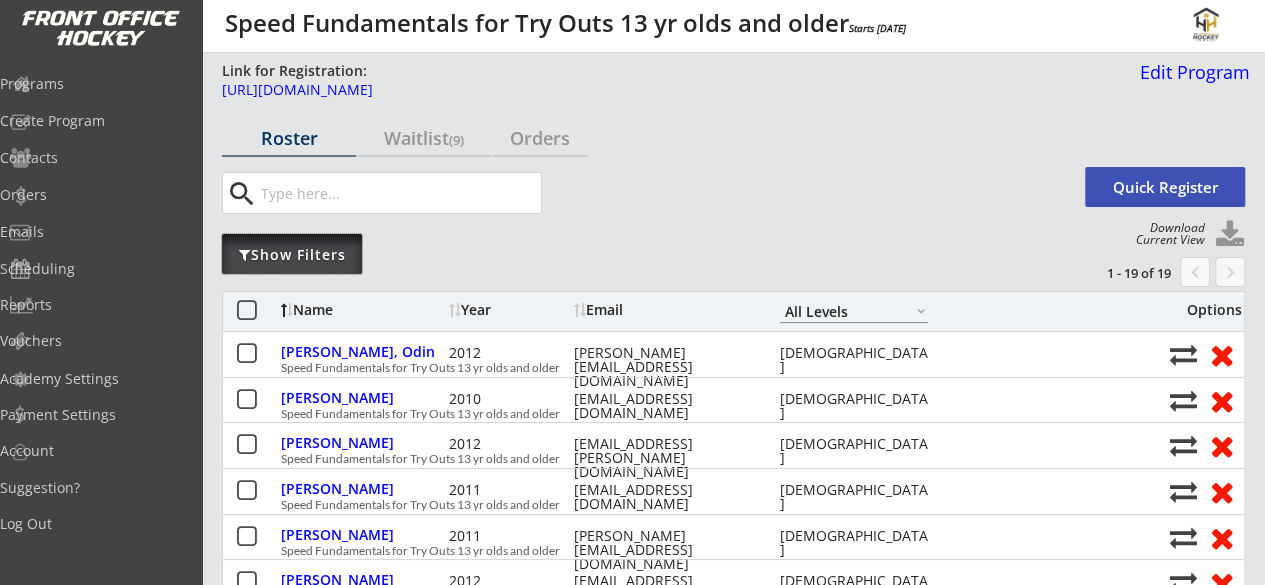 click on "Show Filters" at bounding box center [292, 255] 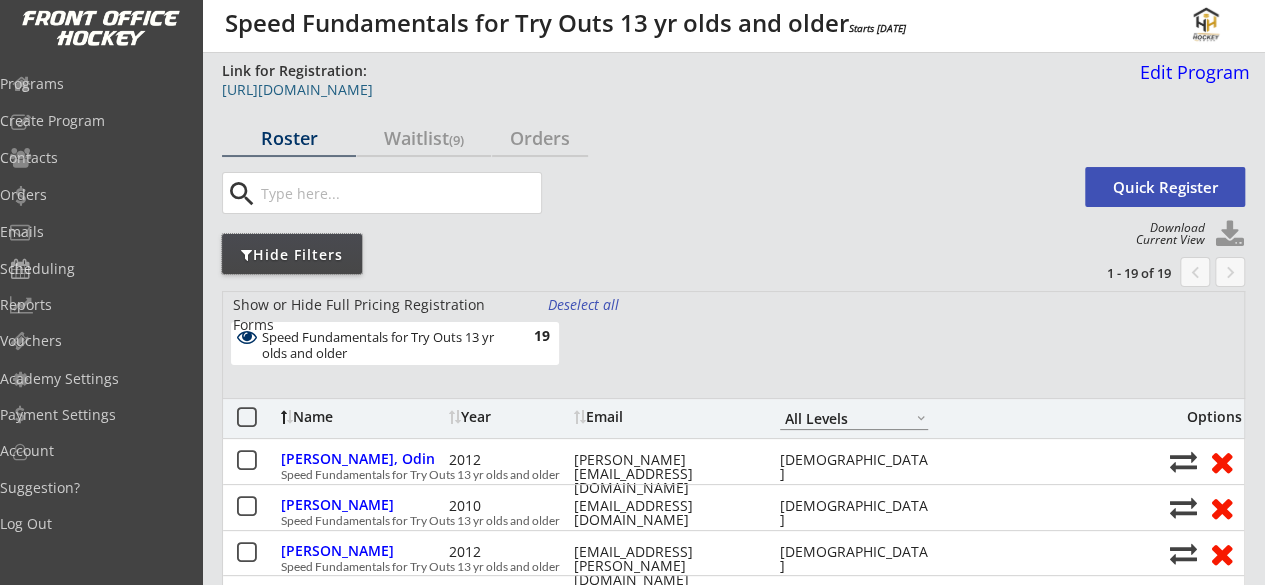 click on "[URL][DOMAIN_NAME]" at bounding box center [674, 90] 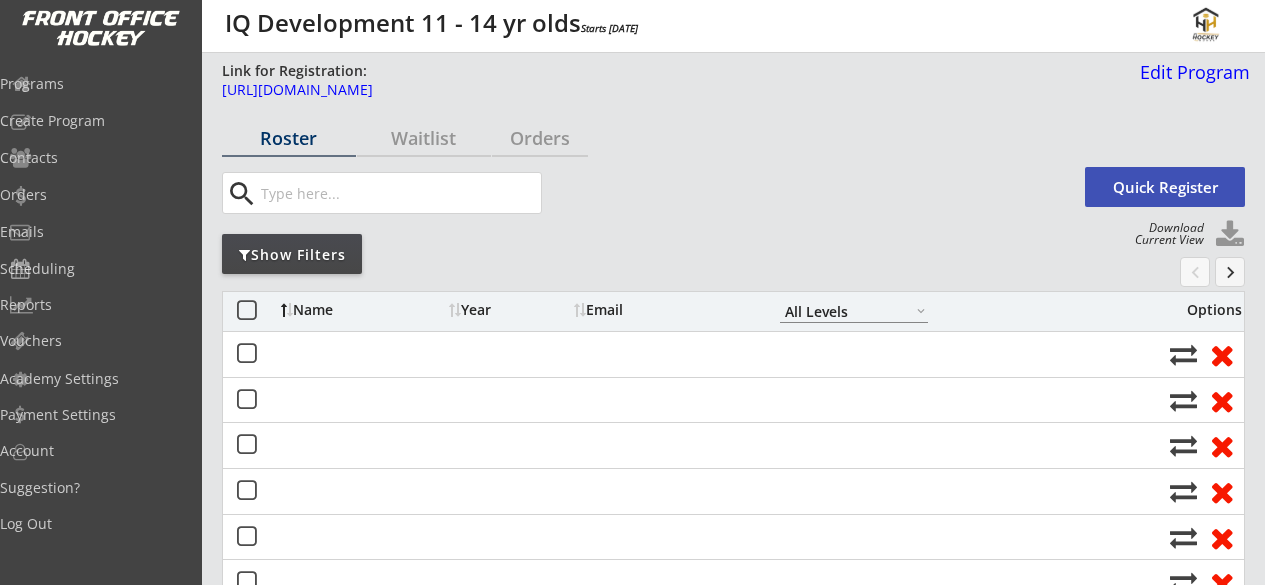 select on ""All Levels"" 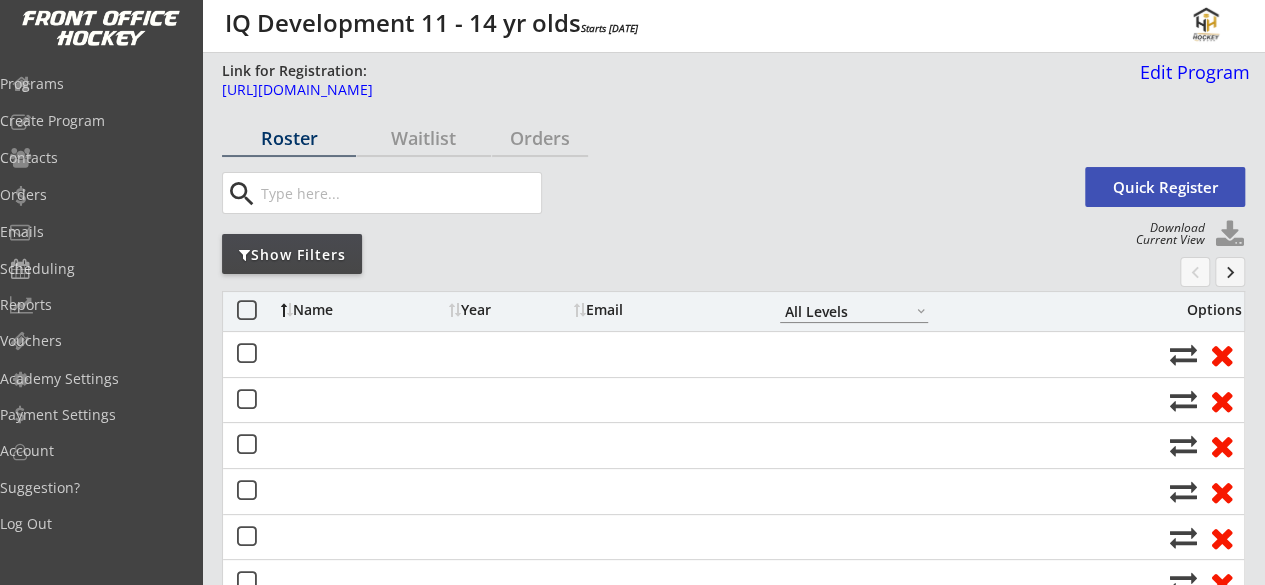 scroll, scrollTop: 0, scrollLeft: 0, axis: both 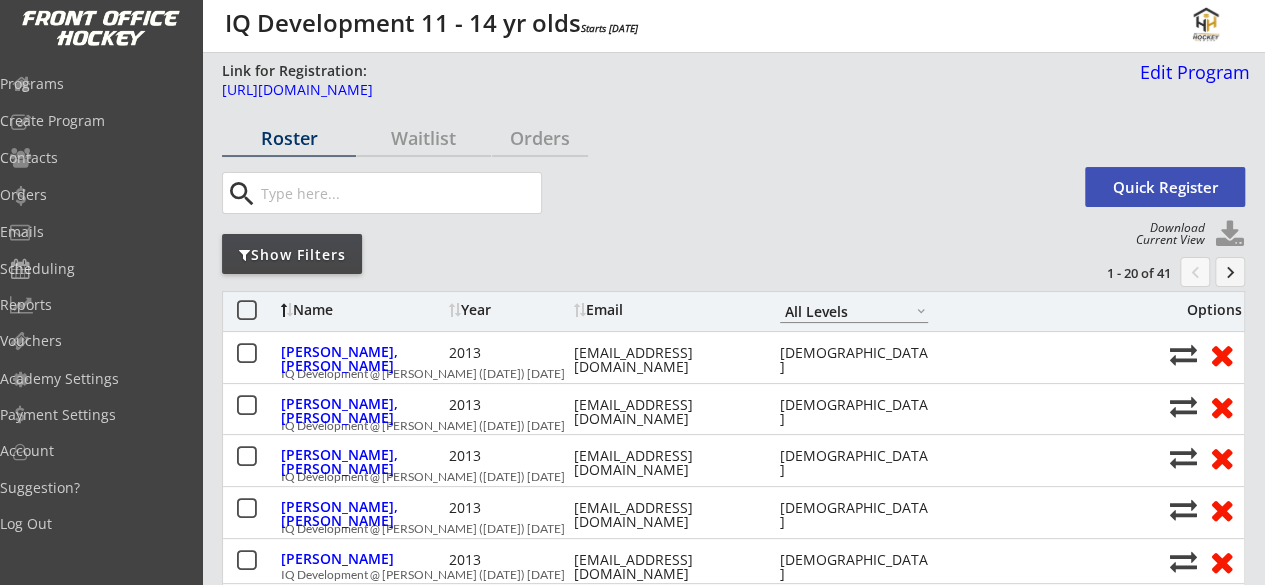 click at bounding box center [1230, 235] 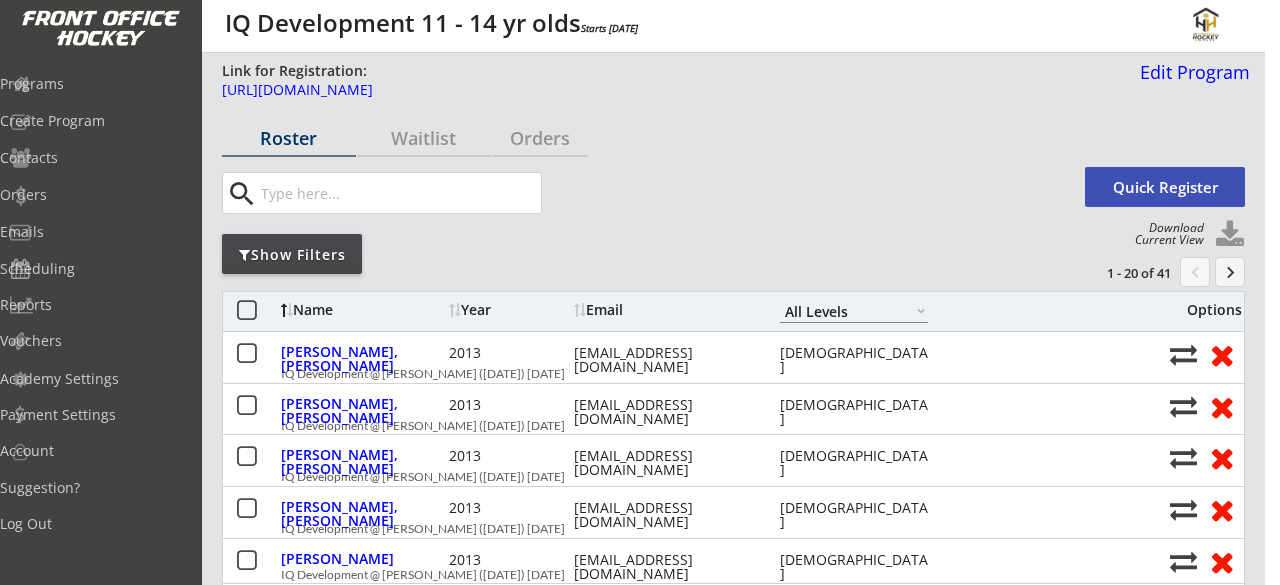 select on ""Player Info"" 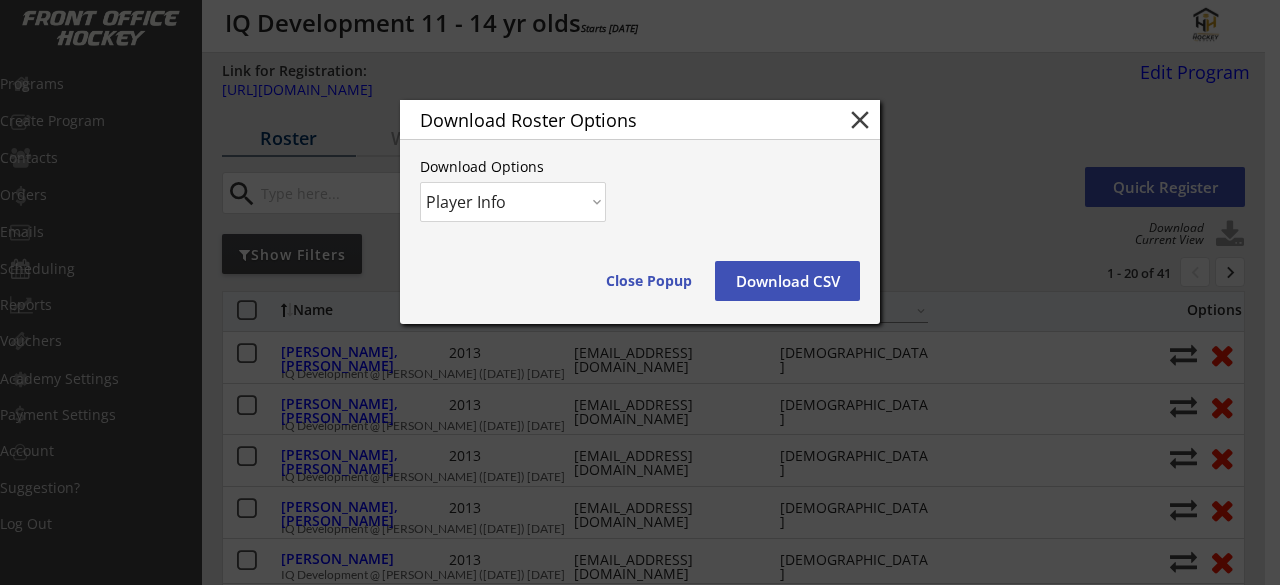 click on "Download CSV" at bounding box center [787, 281] 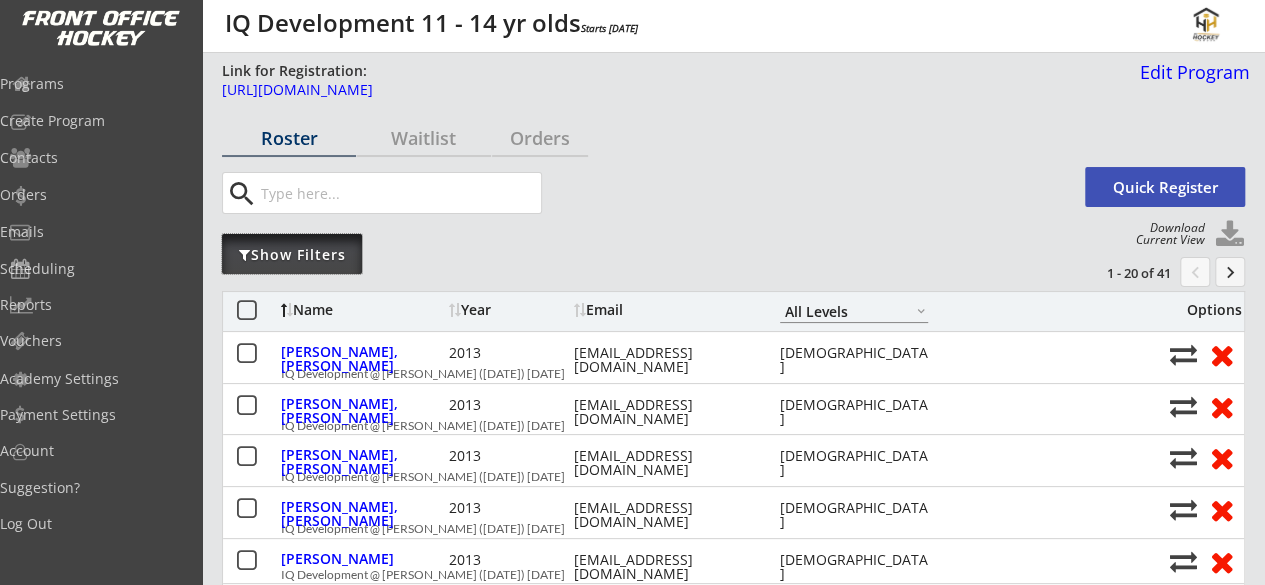 click on "Show Filters" at bounding box center [292, 255] 